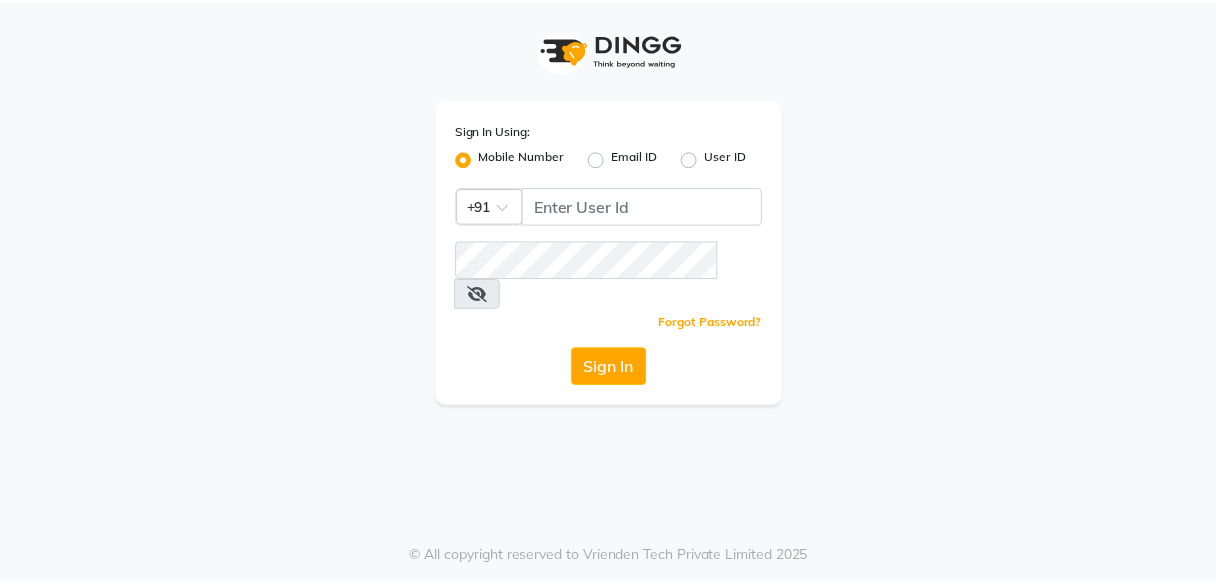 scroll, scrollTop: 0, scrollLeft: 0, axis: both 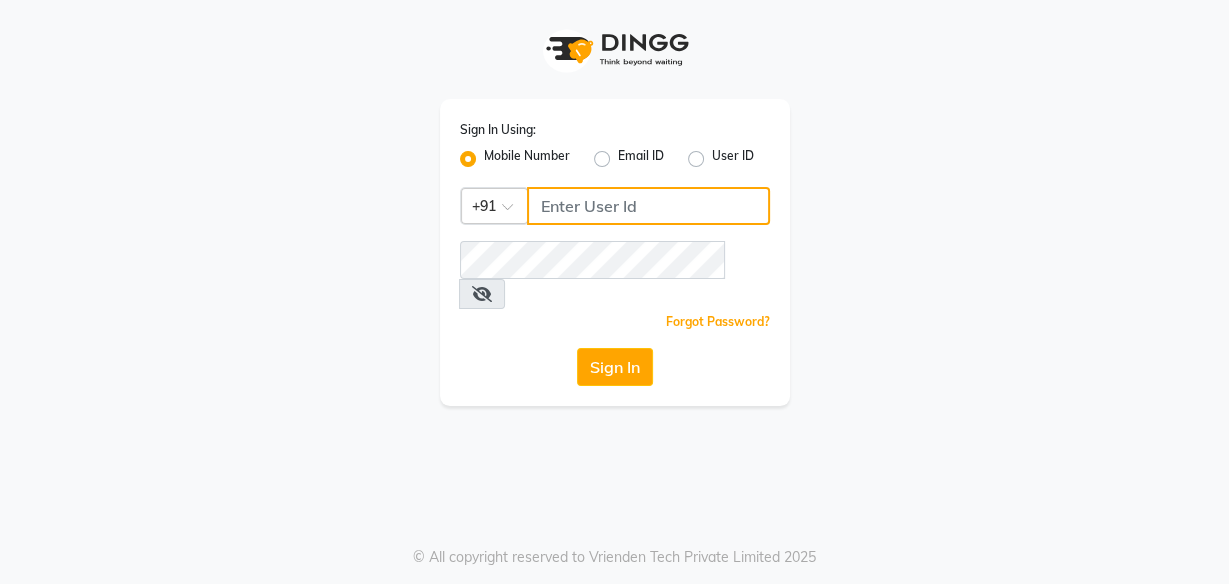 click 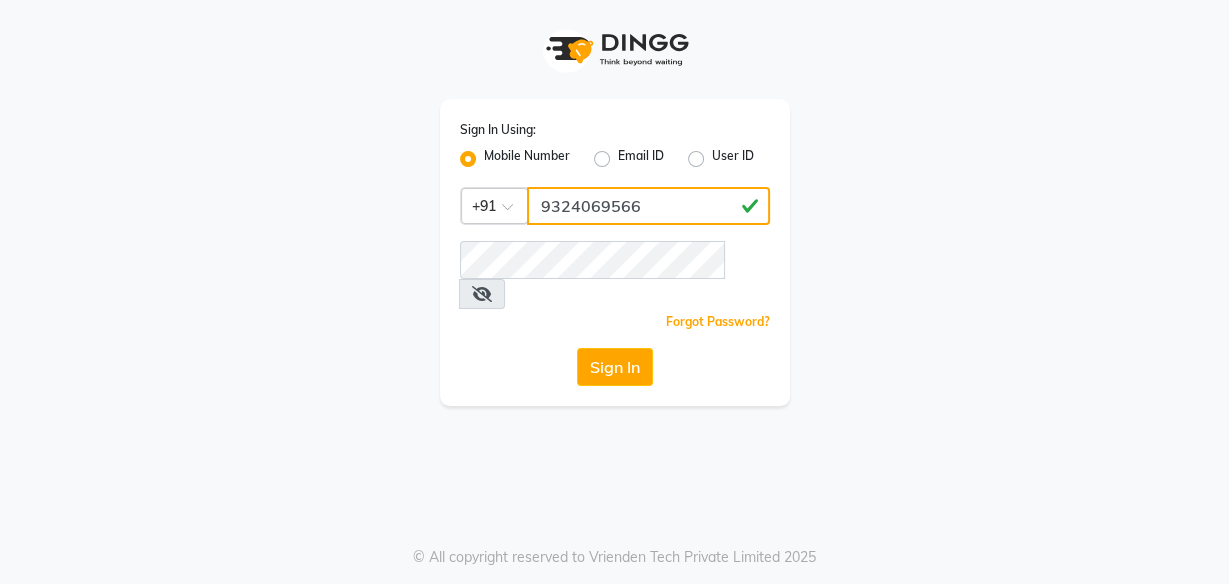 type on "9324069566" 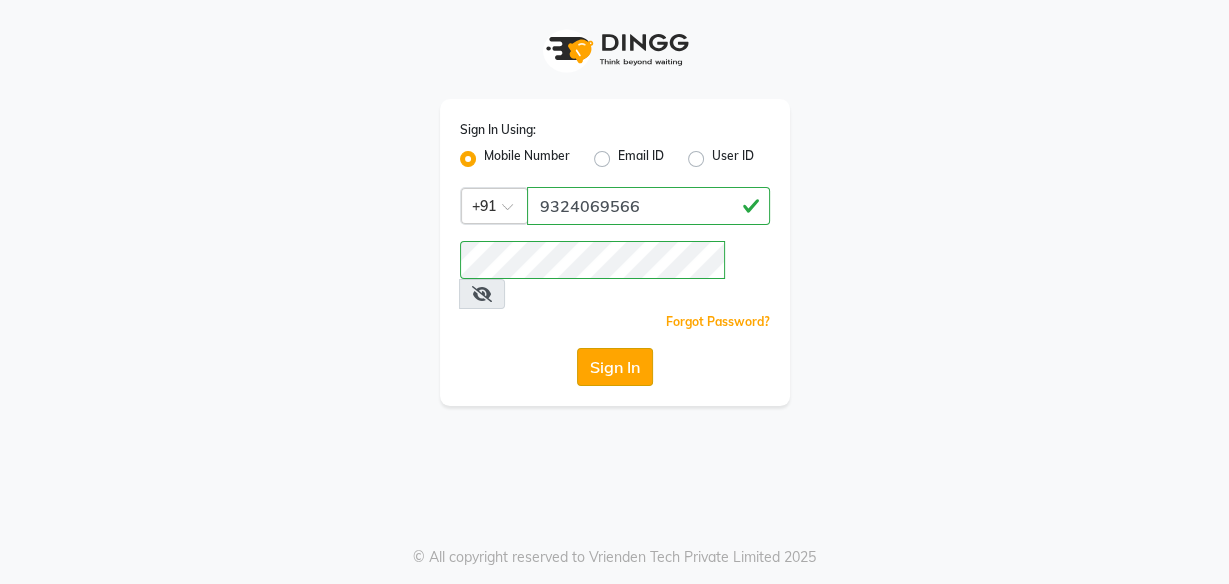 click on "Sign In" 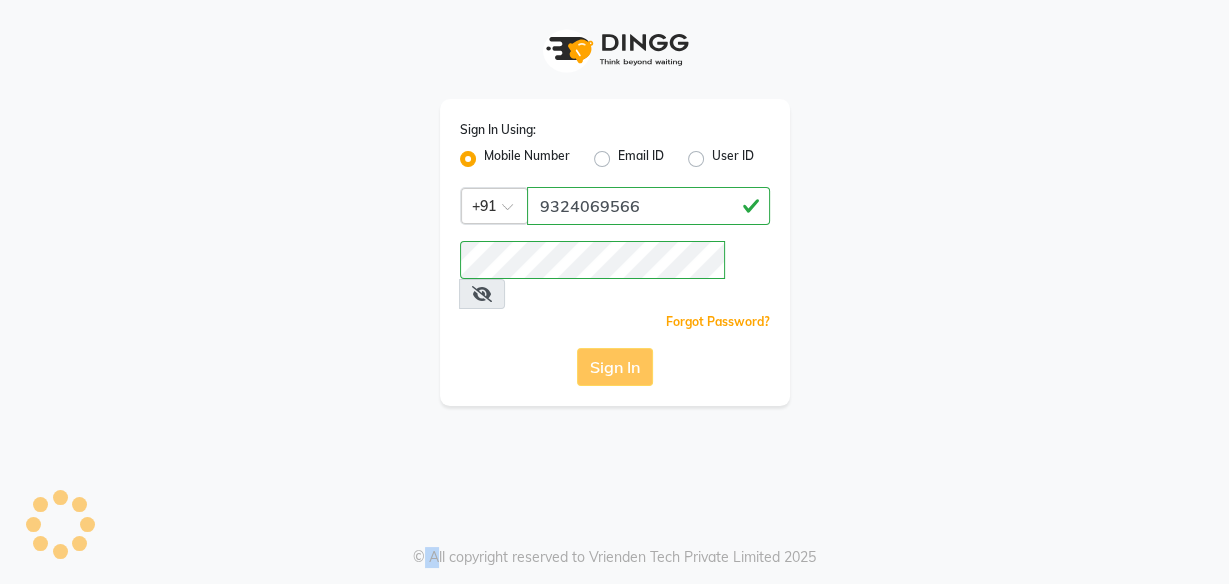 click on "Sign In" 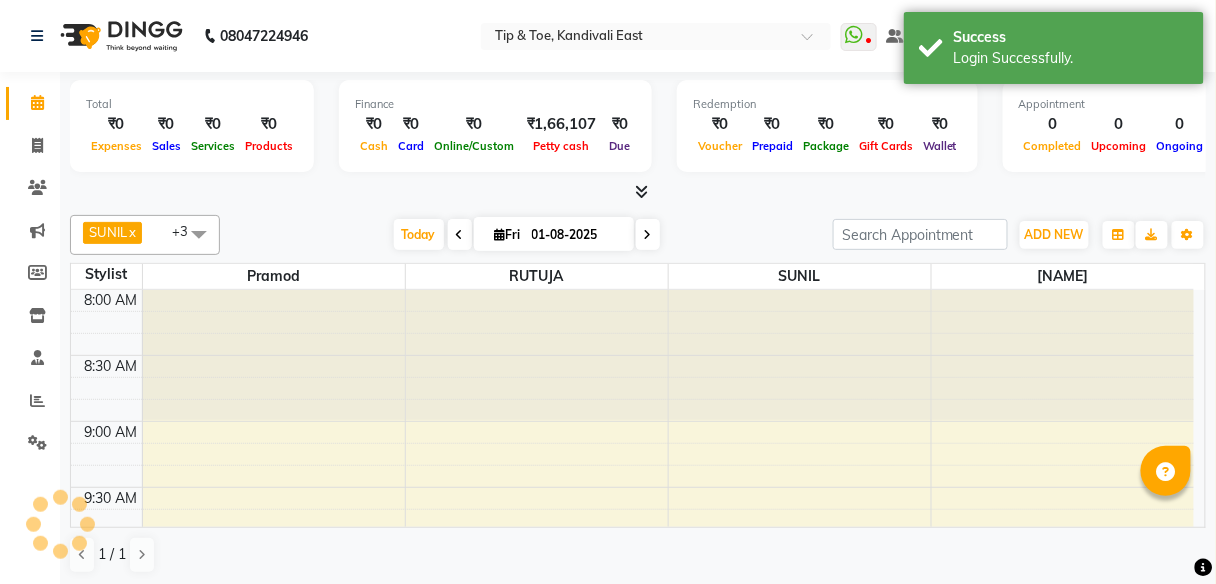 scroll, scrollTop: 0, scrollLeft: 0, axis: both 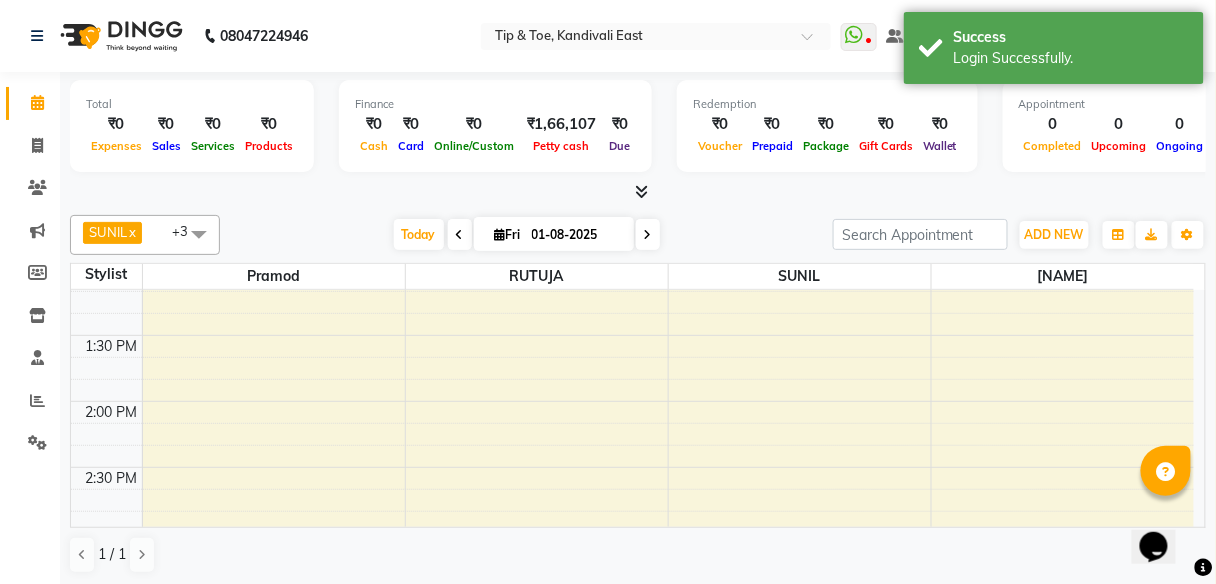 click on "8:00 AM 8:30 AM 9:00 AM 9:30 AM 10:00 AM 10:30 AM 11:00 AM 11:30 AM 12:00 PM 12:30 PM 1:00 PM 1:30 PM 2:00 PM 2:30 PM 3:00 PM 3:30 PM 4:00 PM 4:30 PM 5:00 PM 5:30 PM 6:00 PM 6:30 PM 7:00 PM 7:30 PM 8:00 PM 8:30 PM" at bounding box center [632, 467] 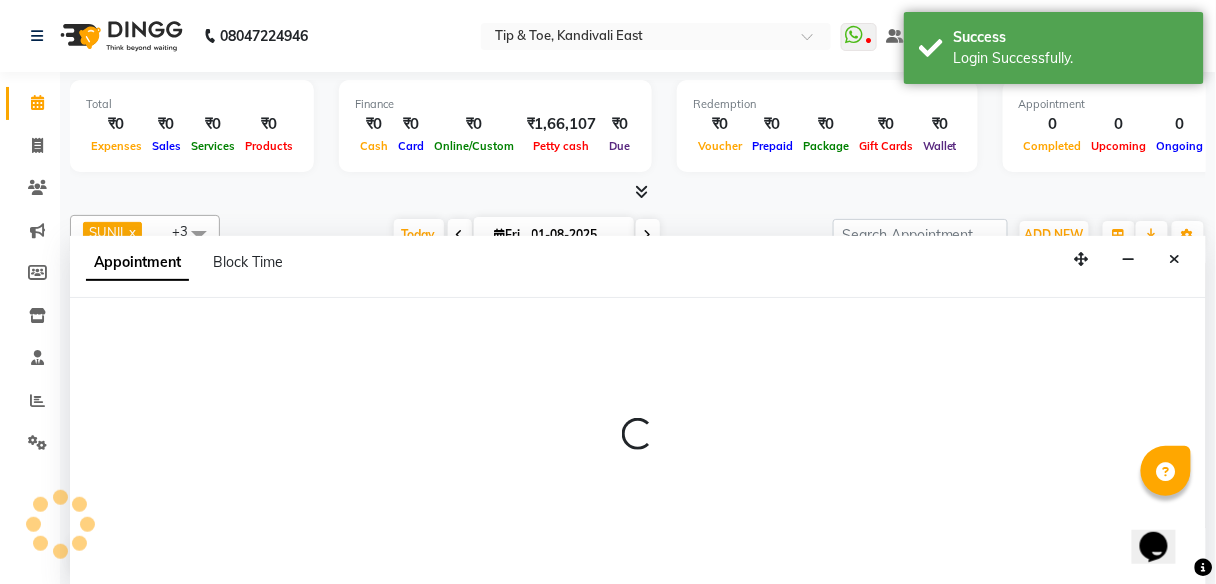 click at bounding box center [638, 442] 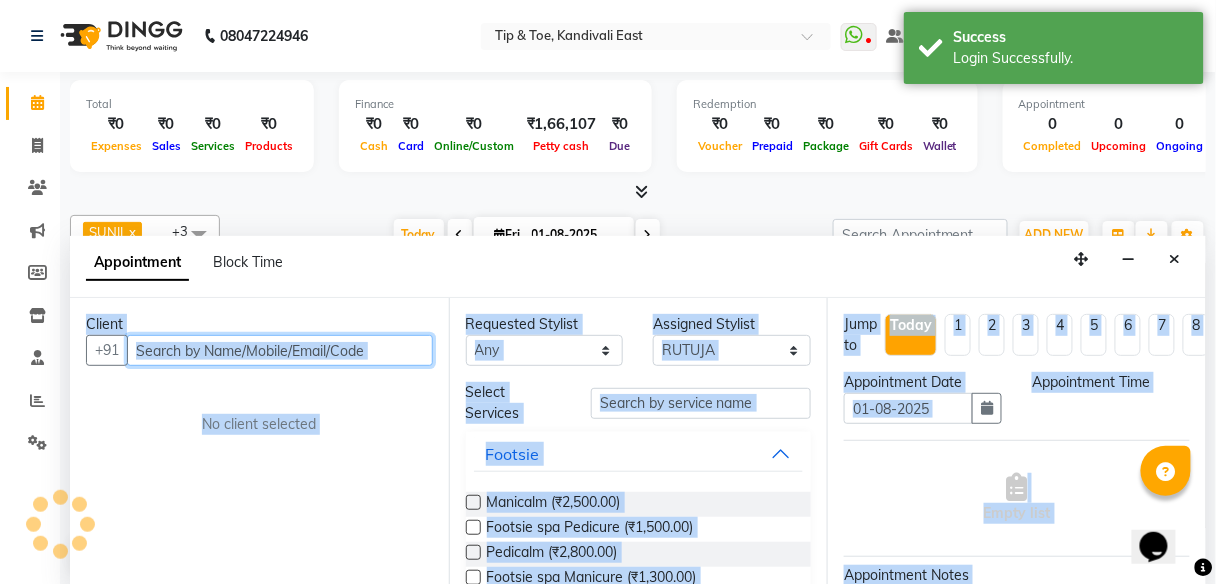 select on "810" 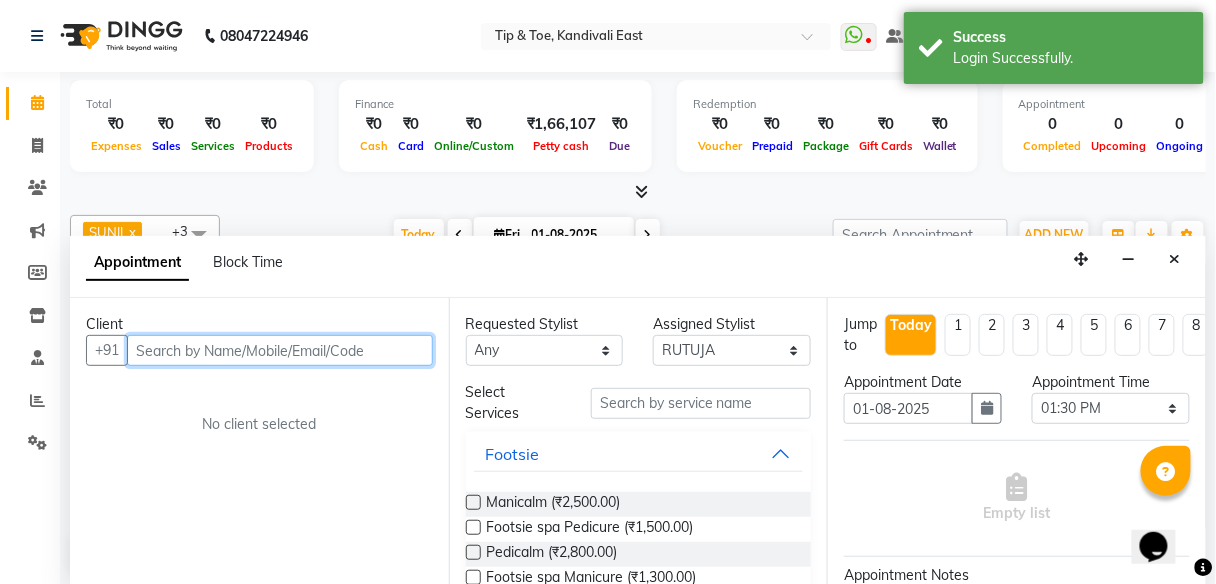 scroll, scrollTop: 1, scrollLeft: 0, axis: vertical 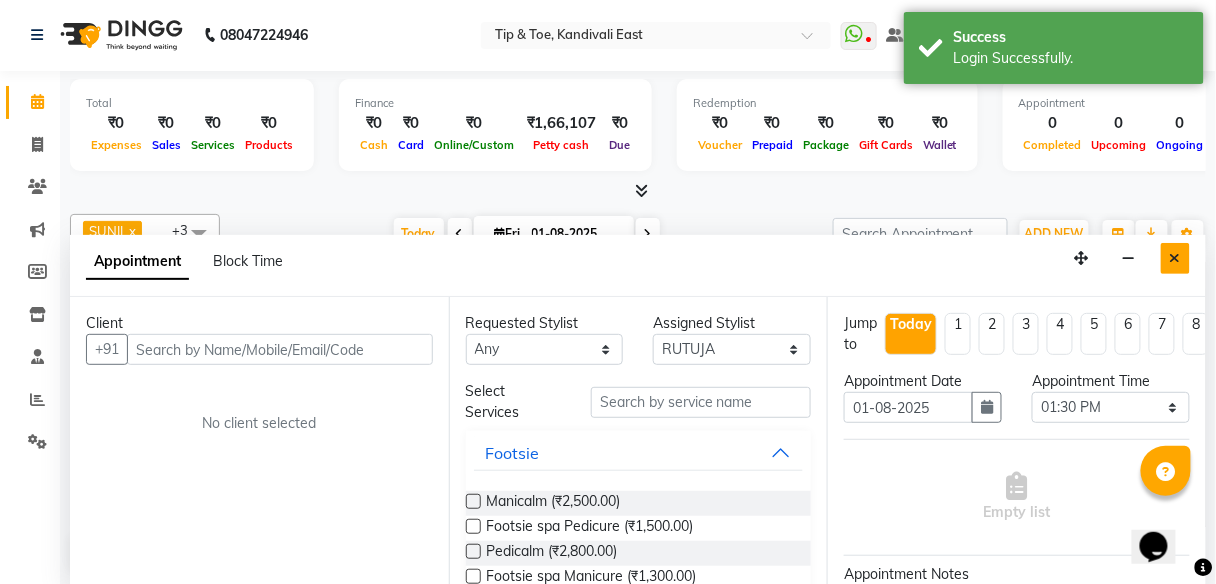click at bounding box center (1175, 258) 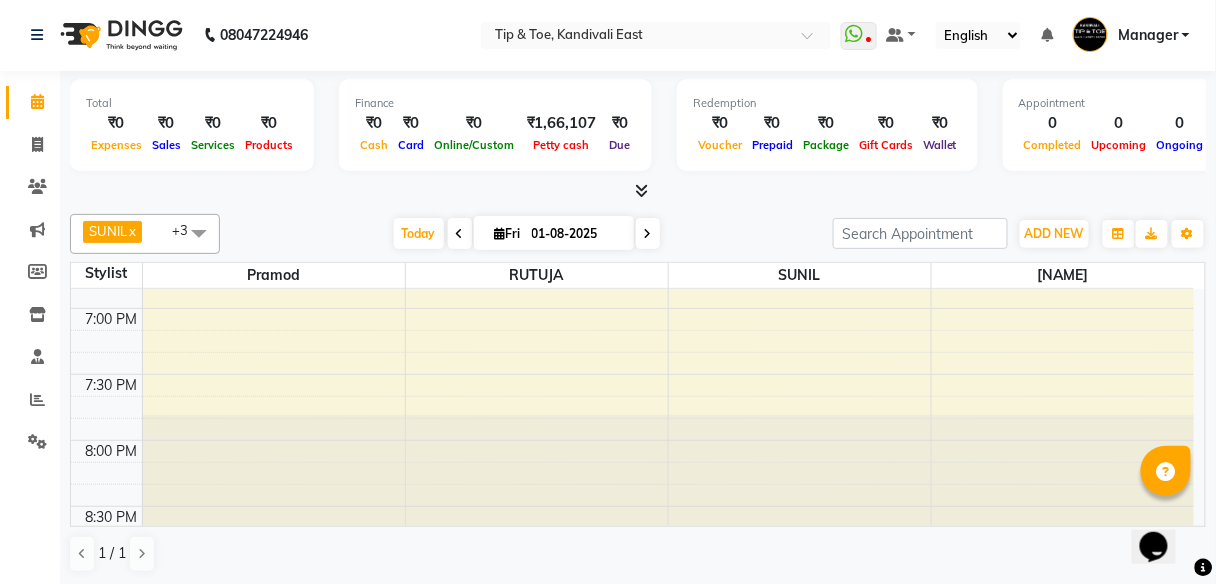 scroll, scrollTop: 1448, scrollLeft: 0, axis: vertical 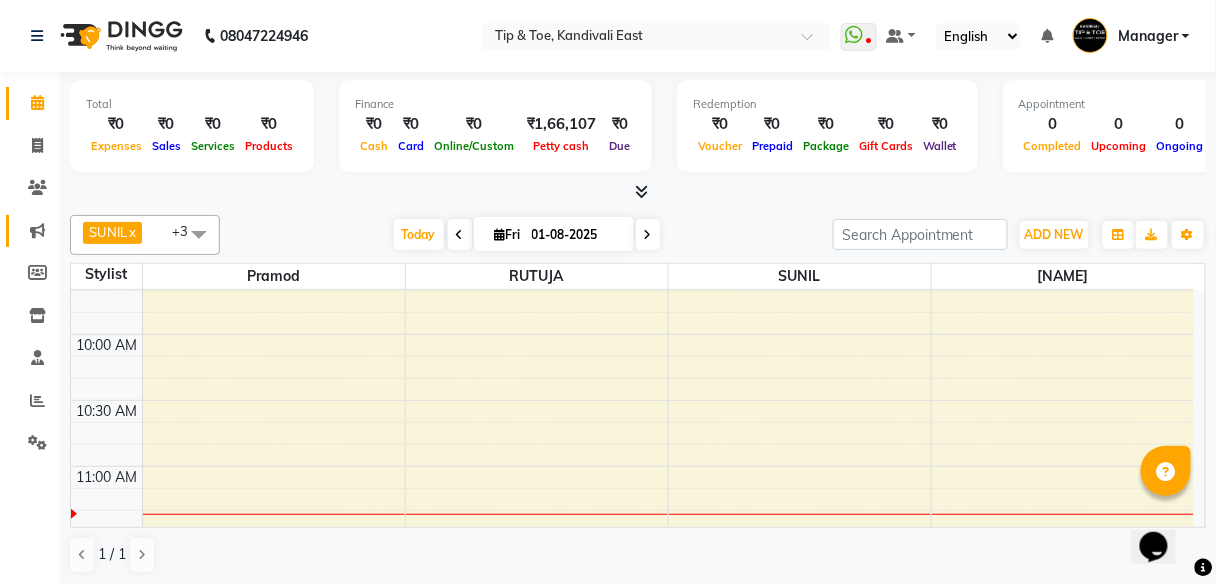 click 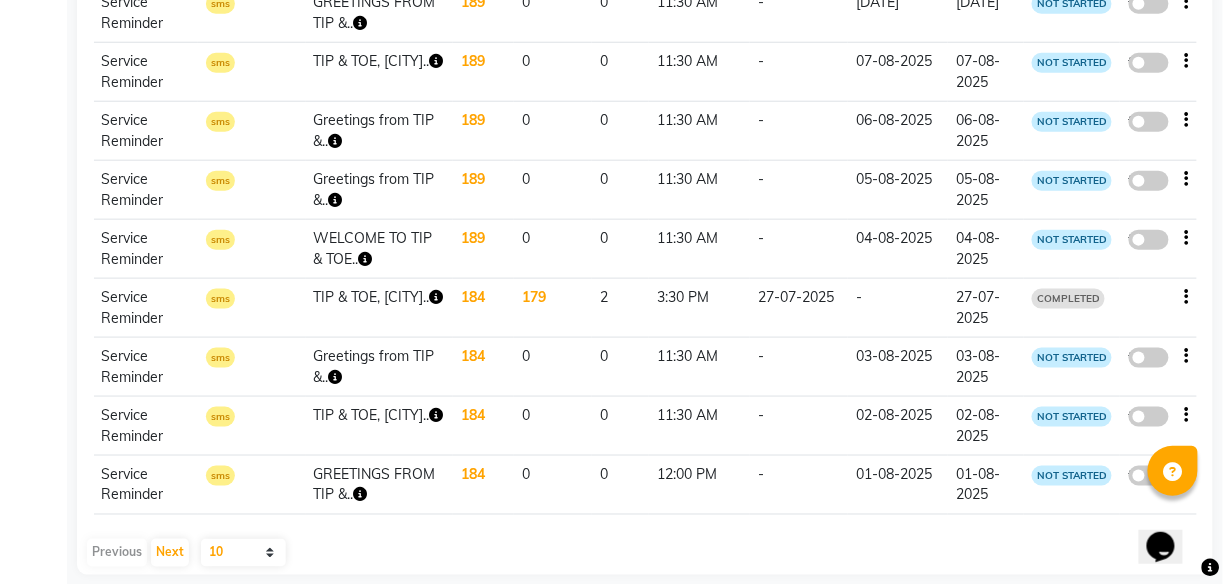 scroll, scrollTop: 477, scrollLeft: 0, axis: vertical 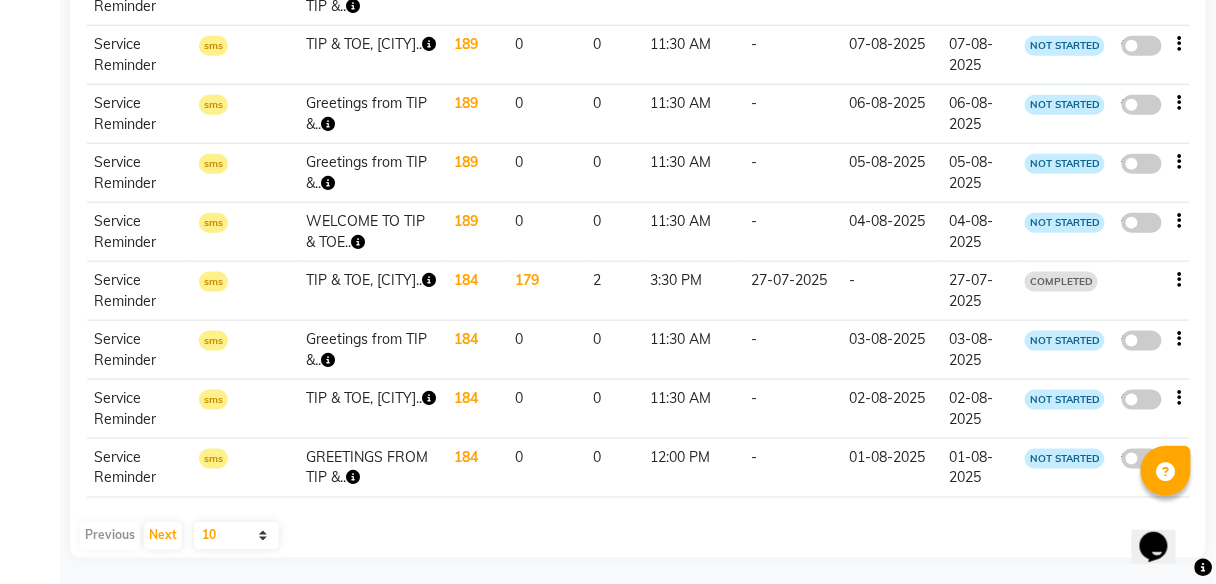 click 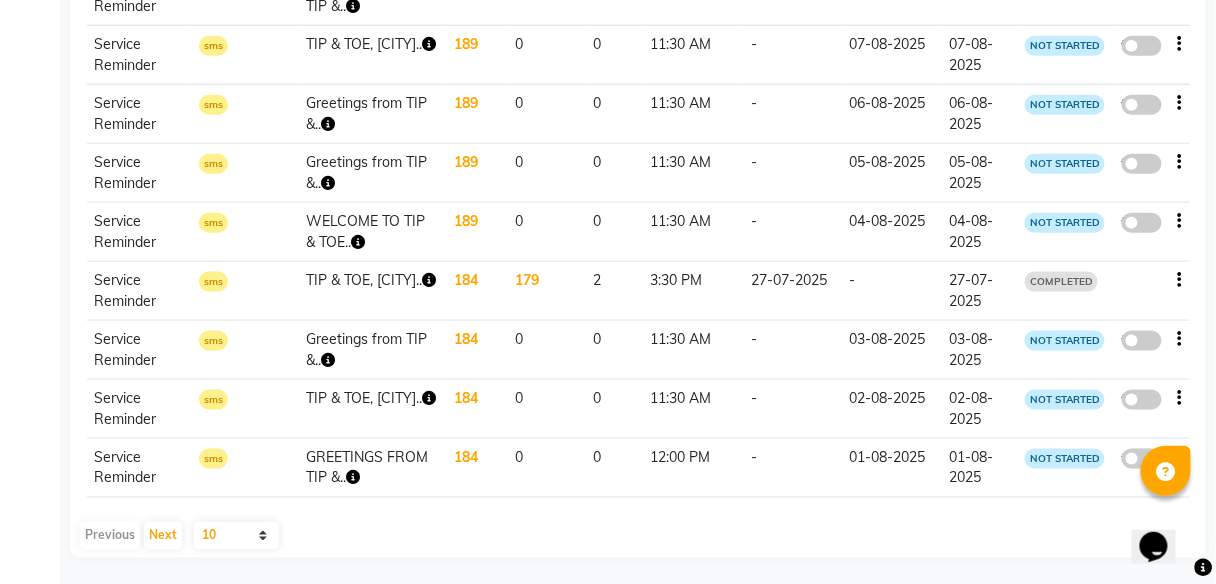 click on "false" 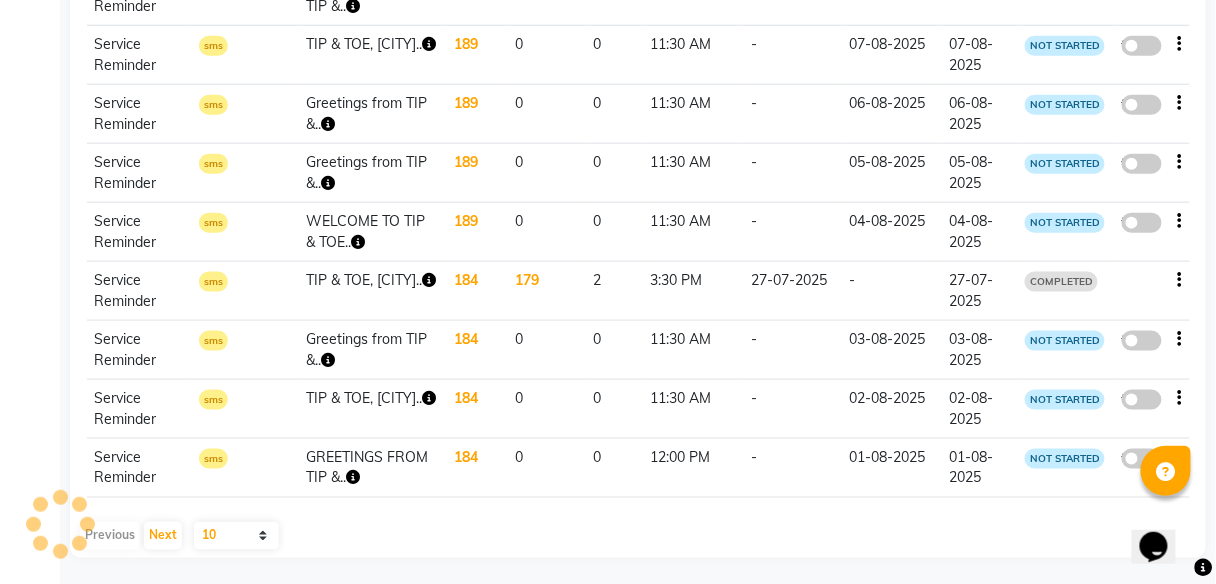 select on "3" 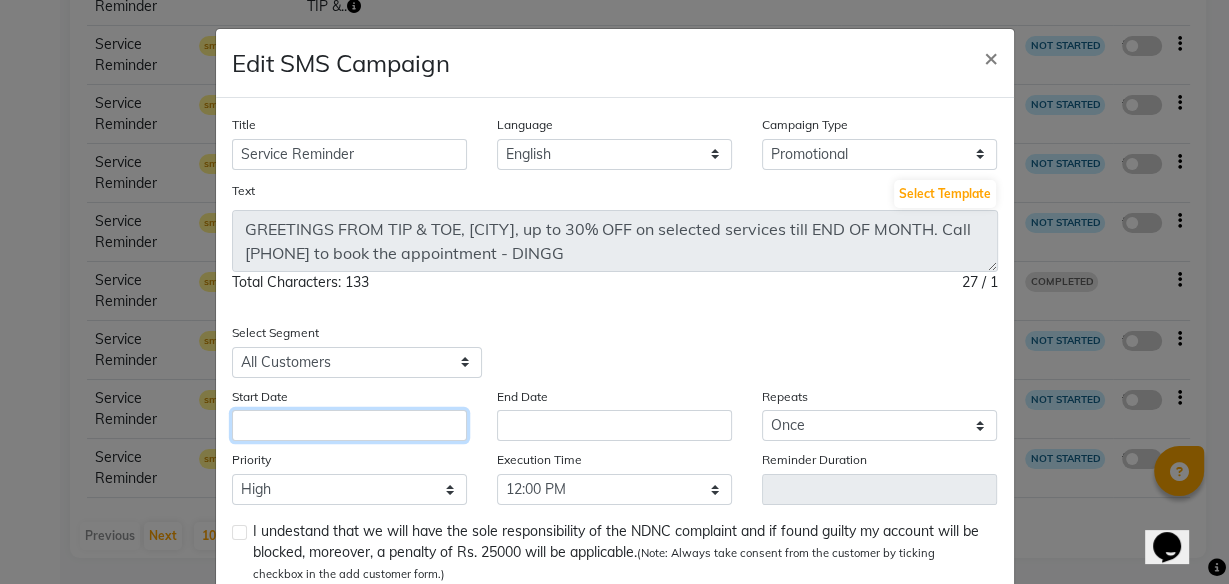 click 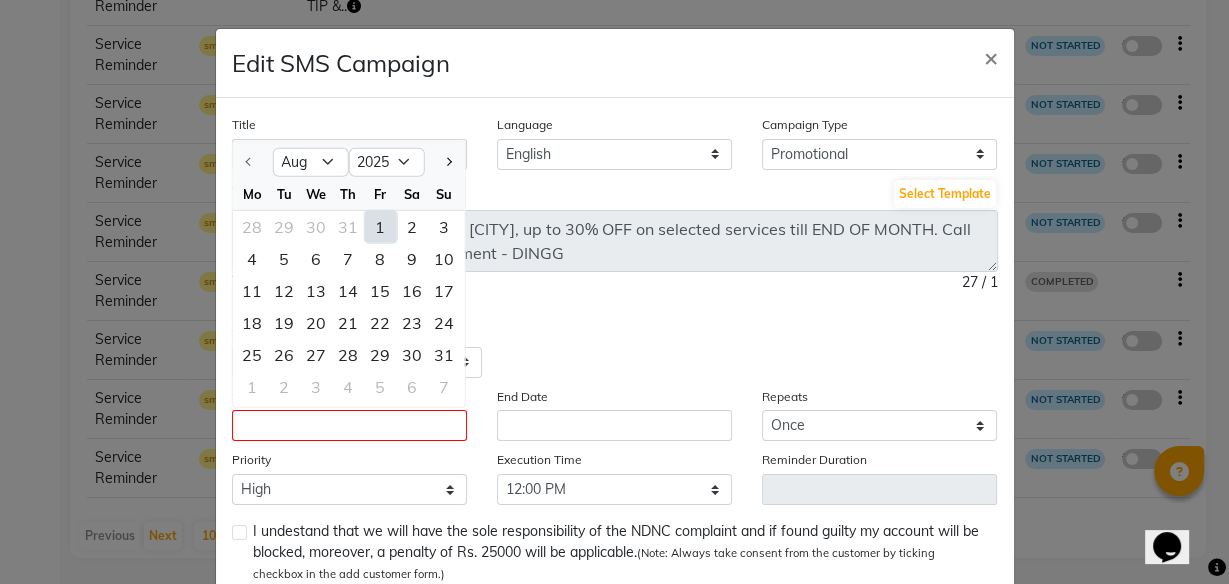 click on "1" 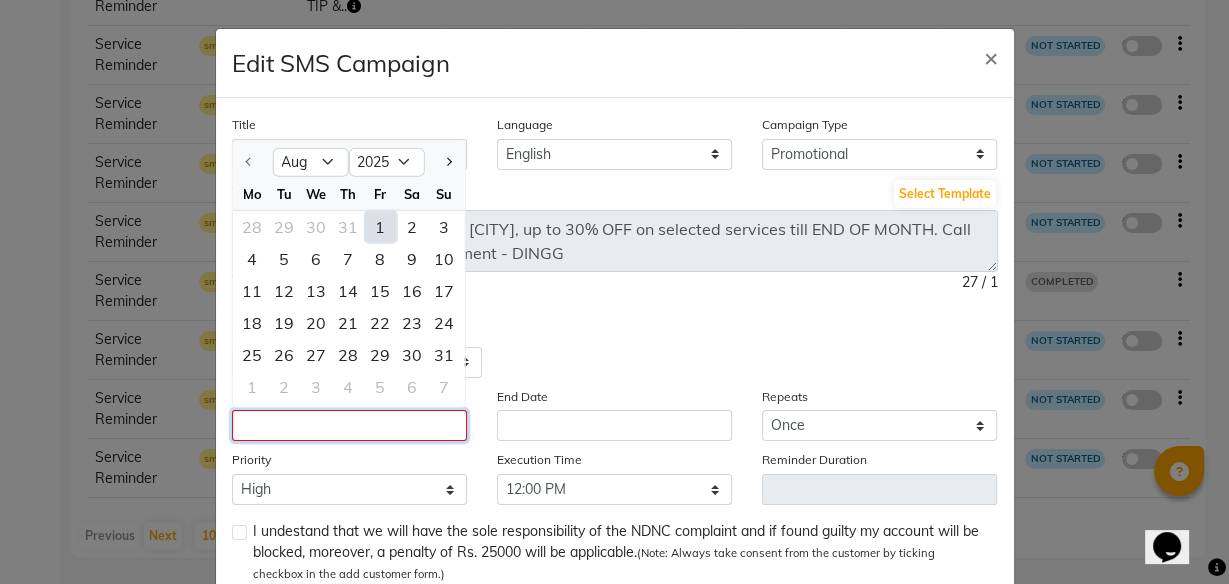 type on "01-08-2025" 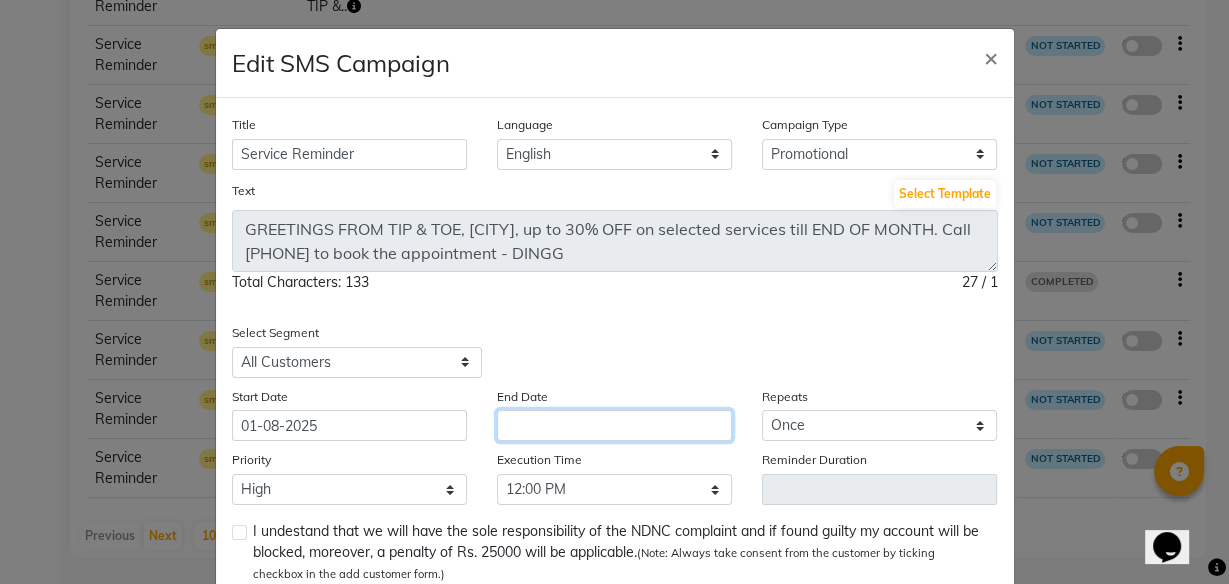 click 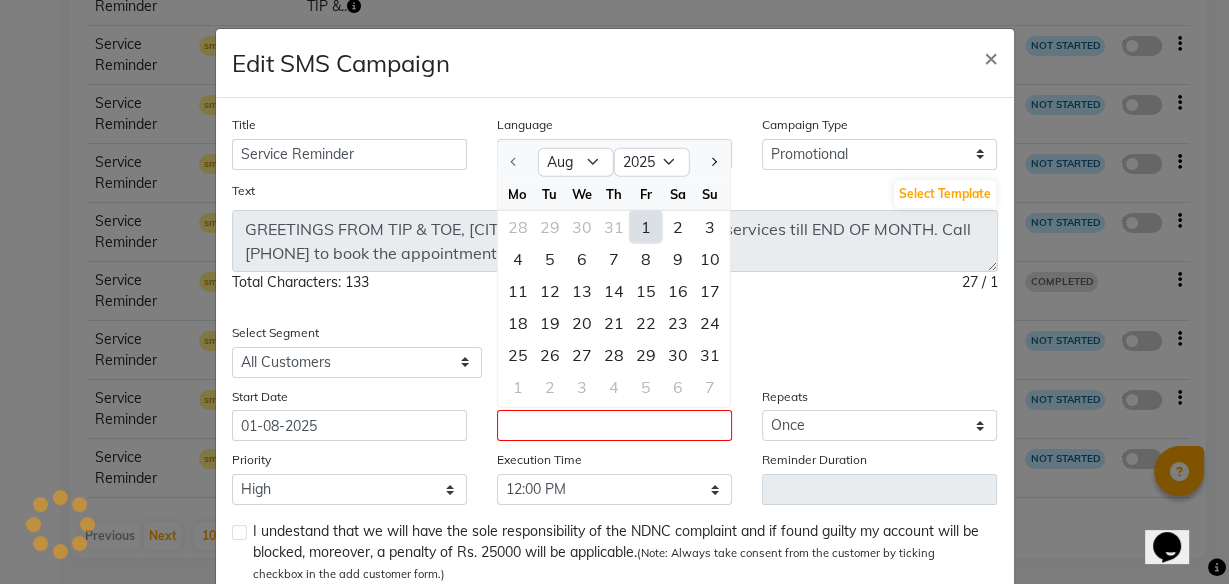 click on "1" 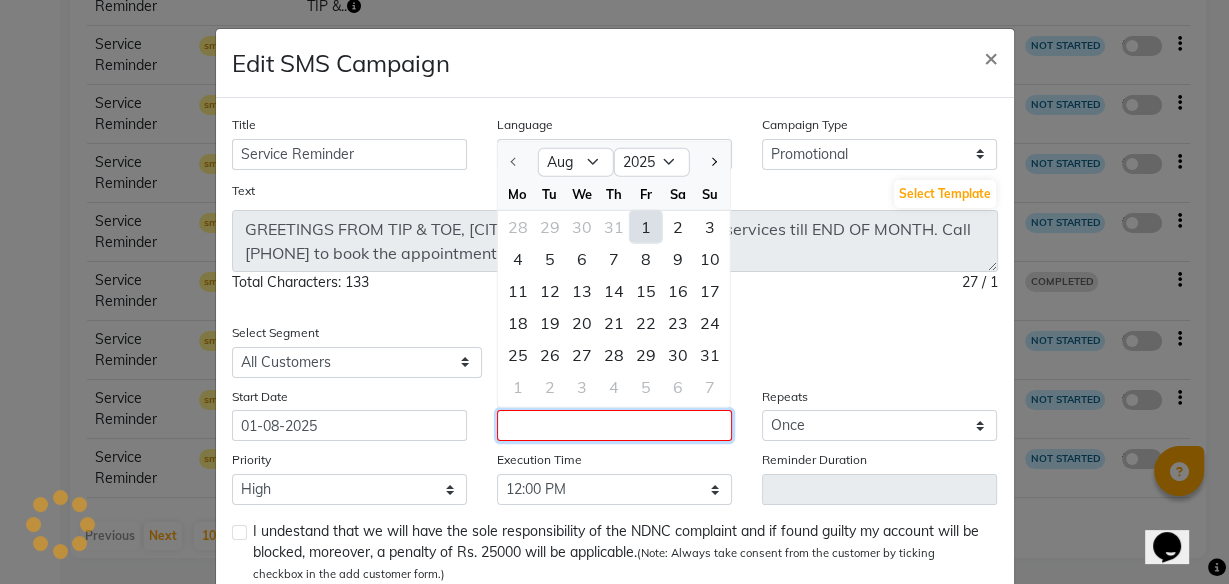 type on "01-08-2025" 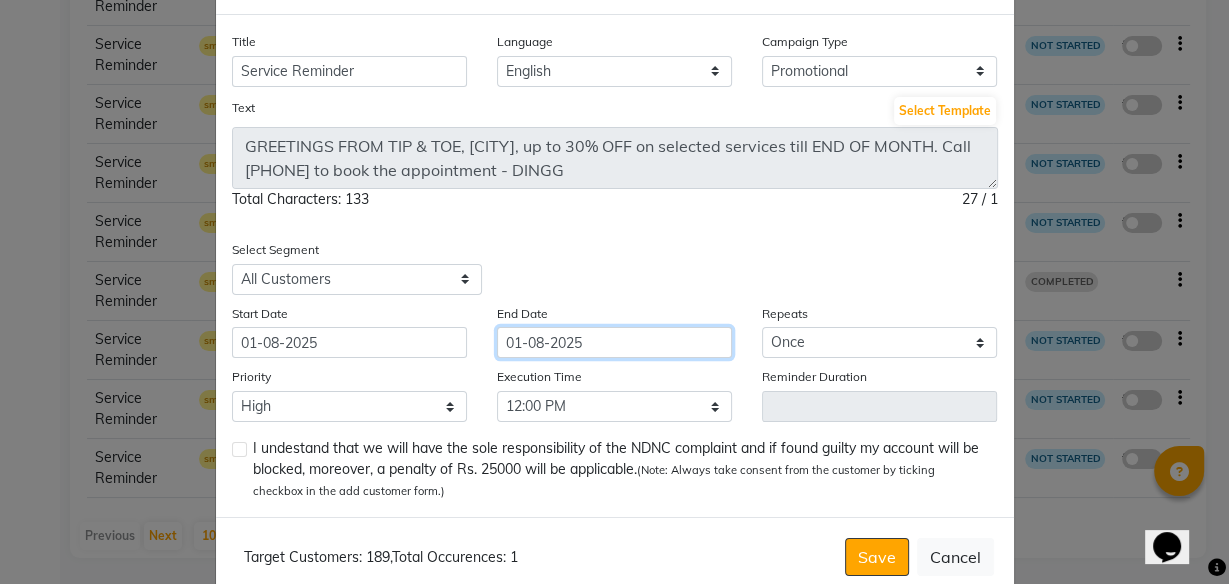 scroll, scrollTop: 121, scrollLeft: 0, axis: vertical 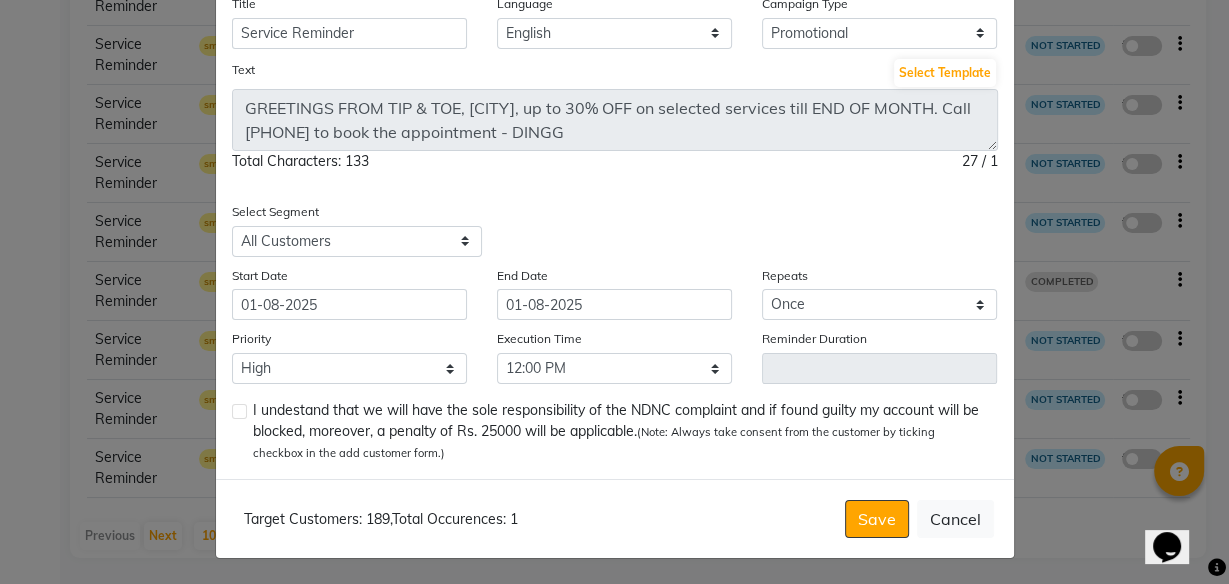 click 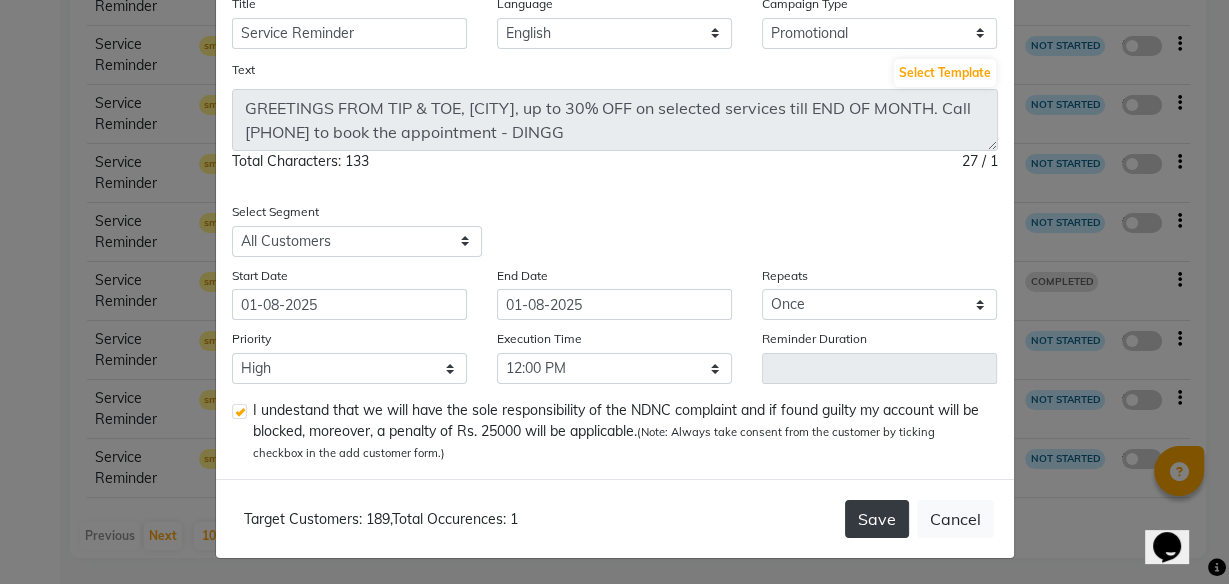 click on "Save" 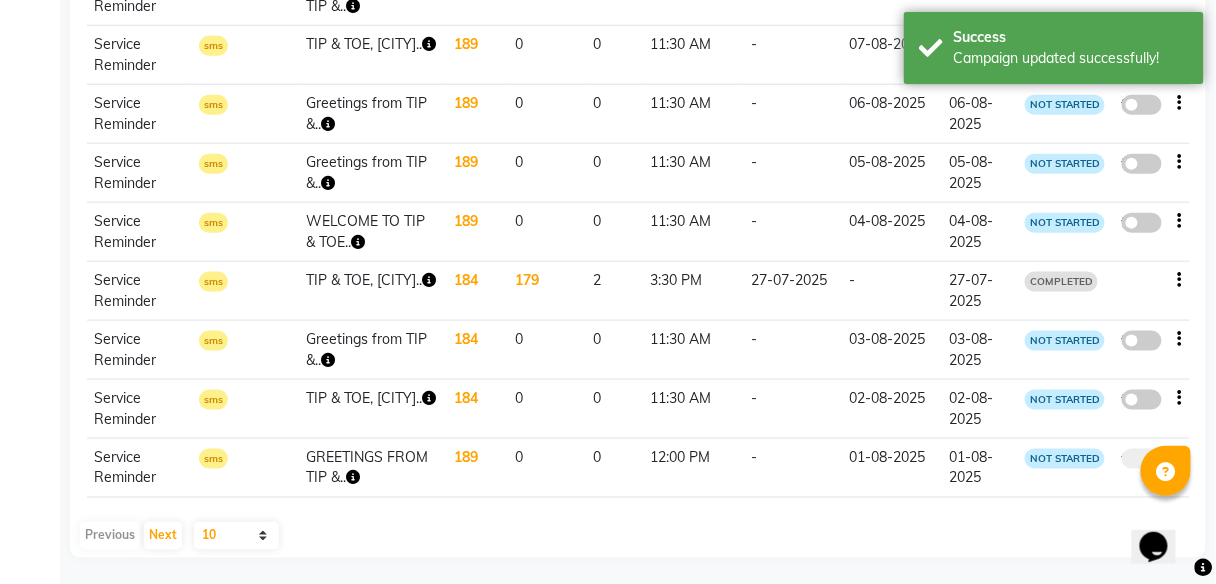 click 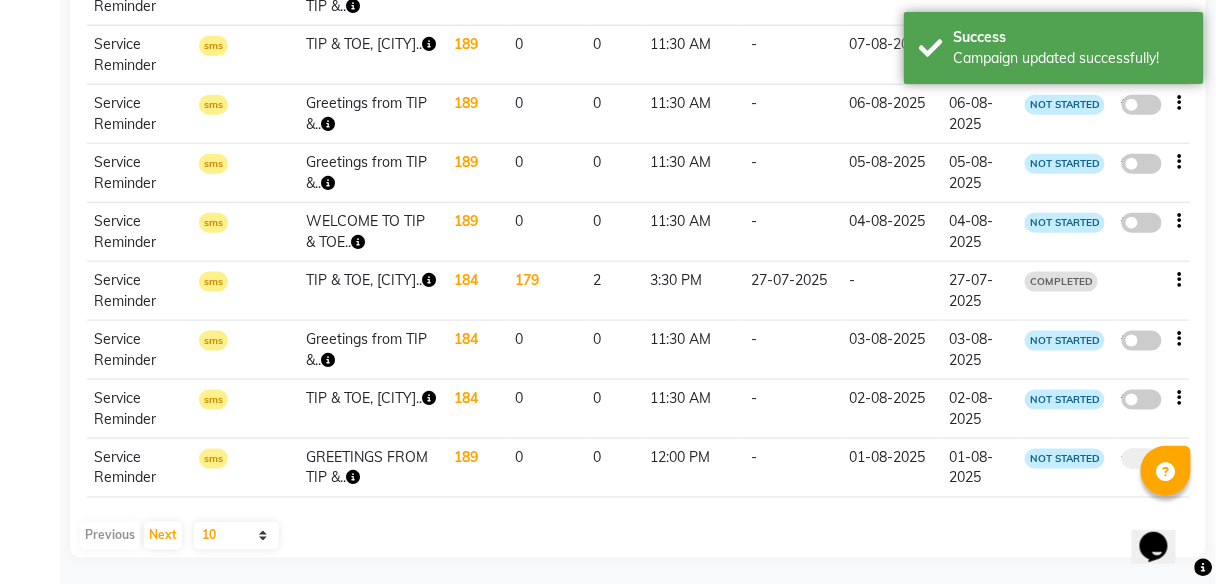 click on "true" 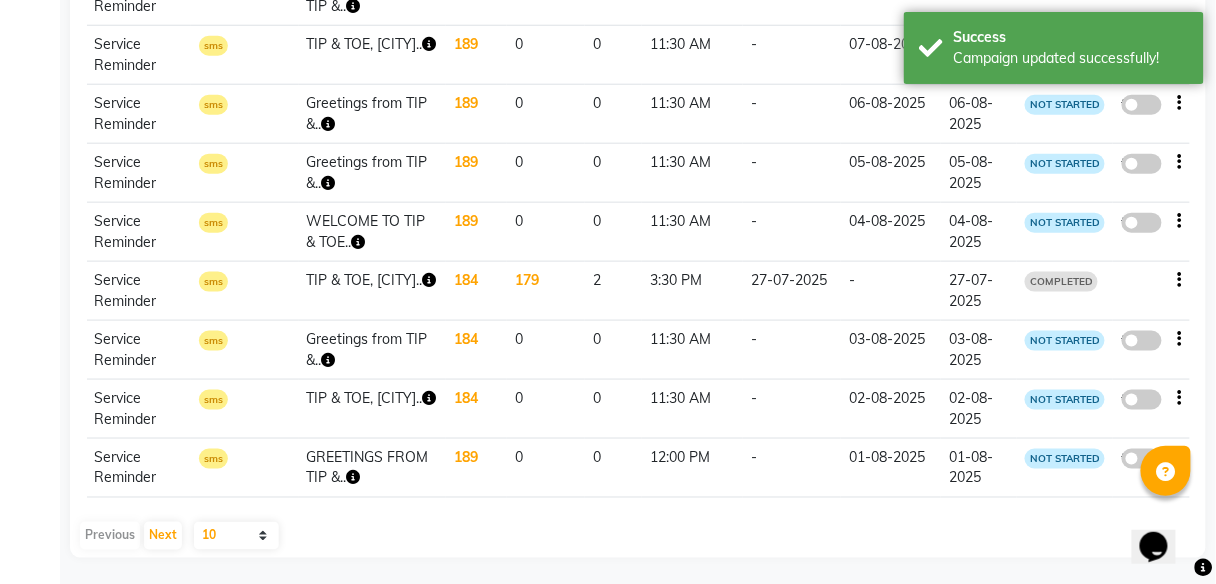 click 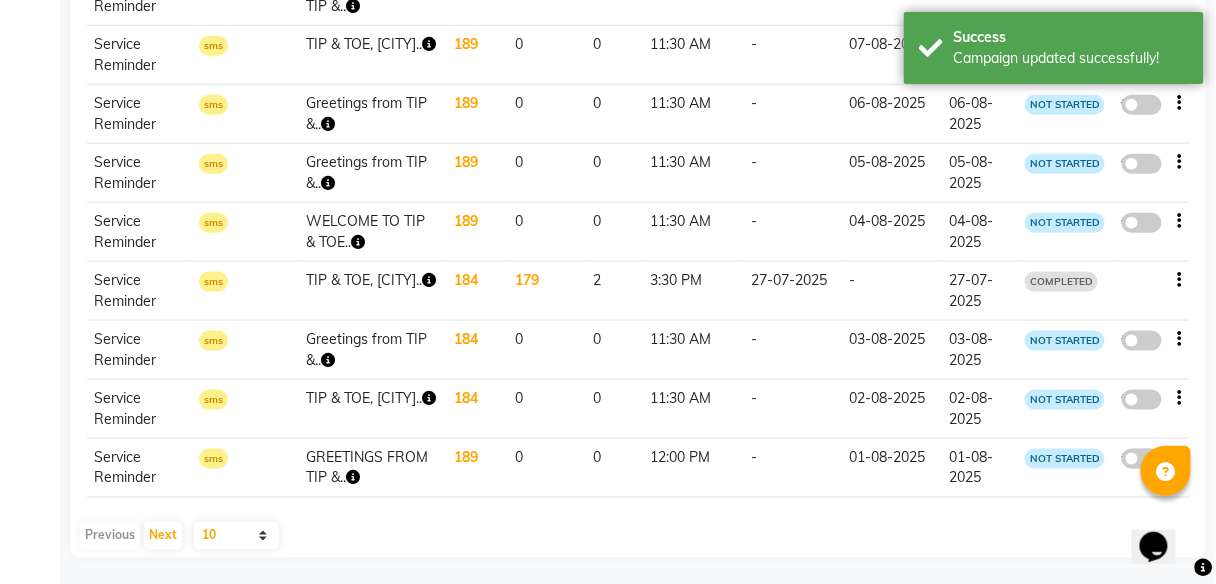 click on "false" 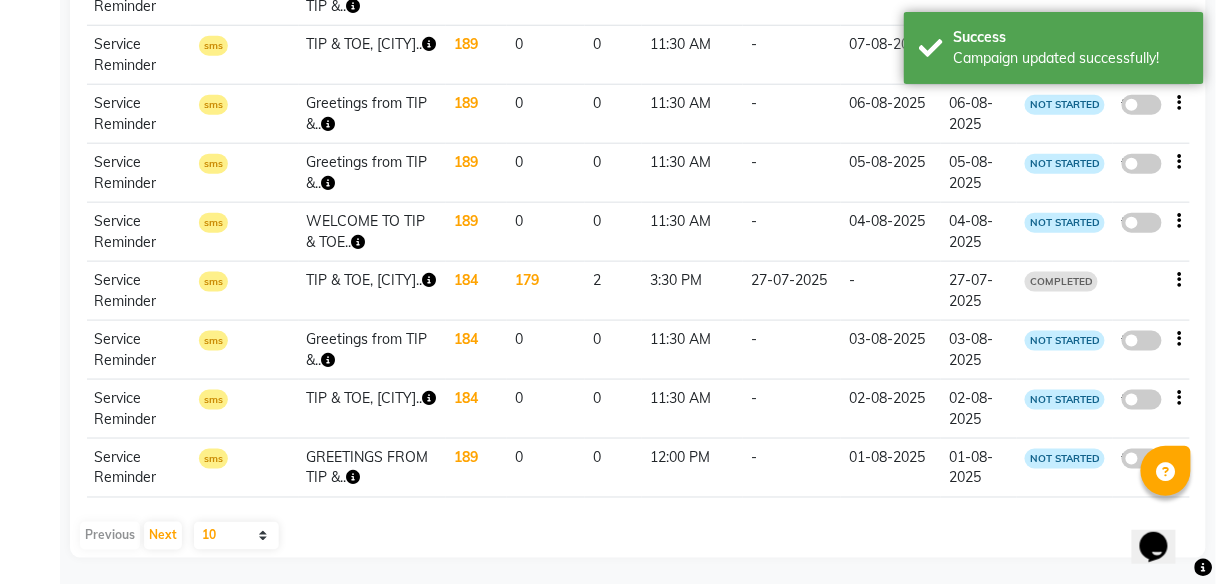 select on "3" 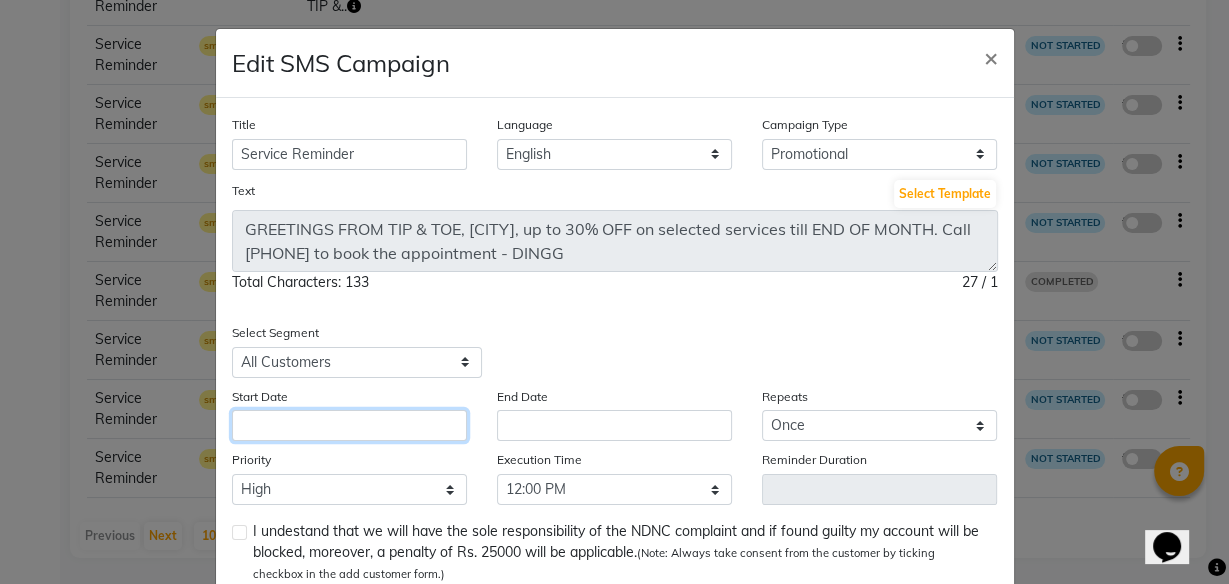 click 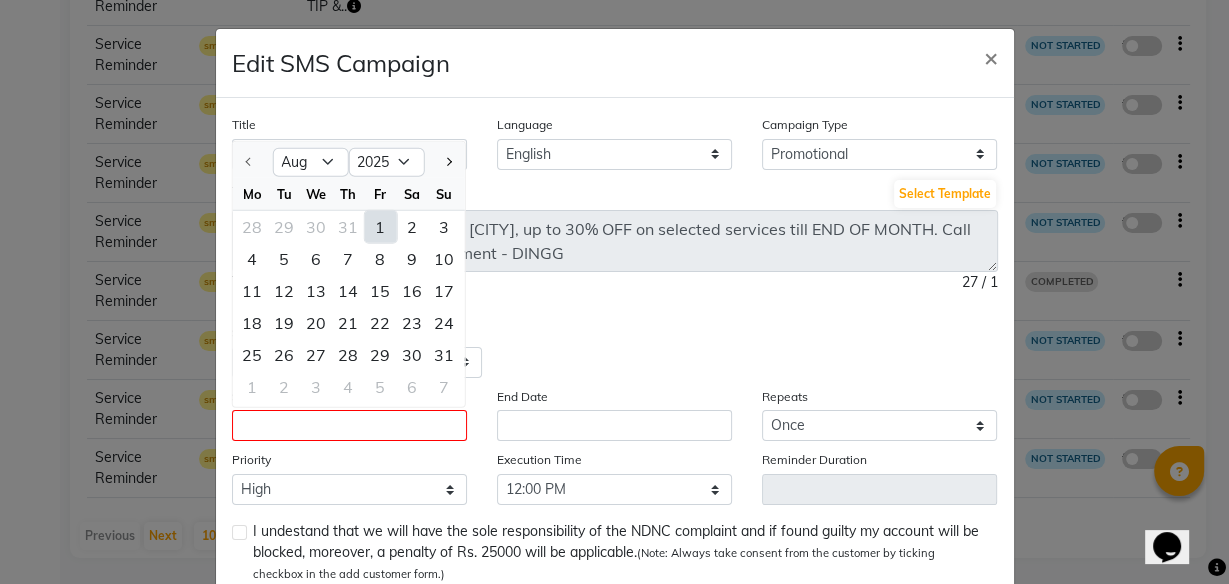 click on "1" 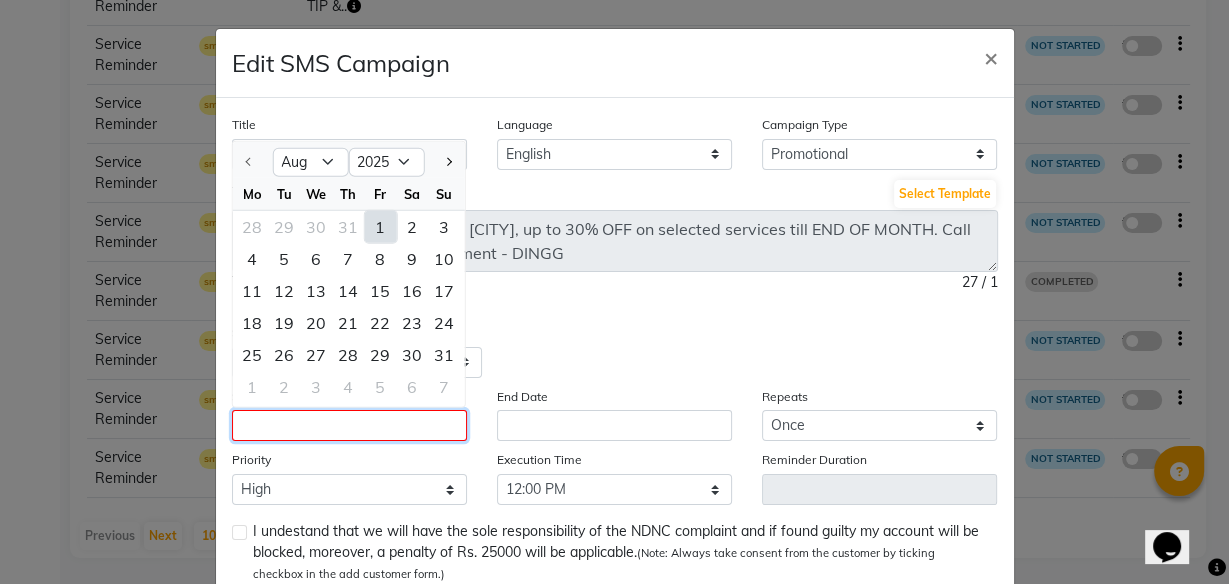 type on "01-08-2025" 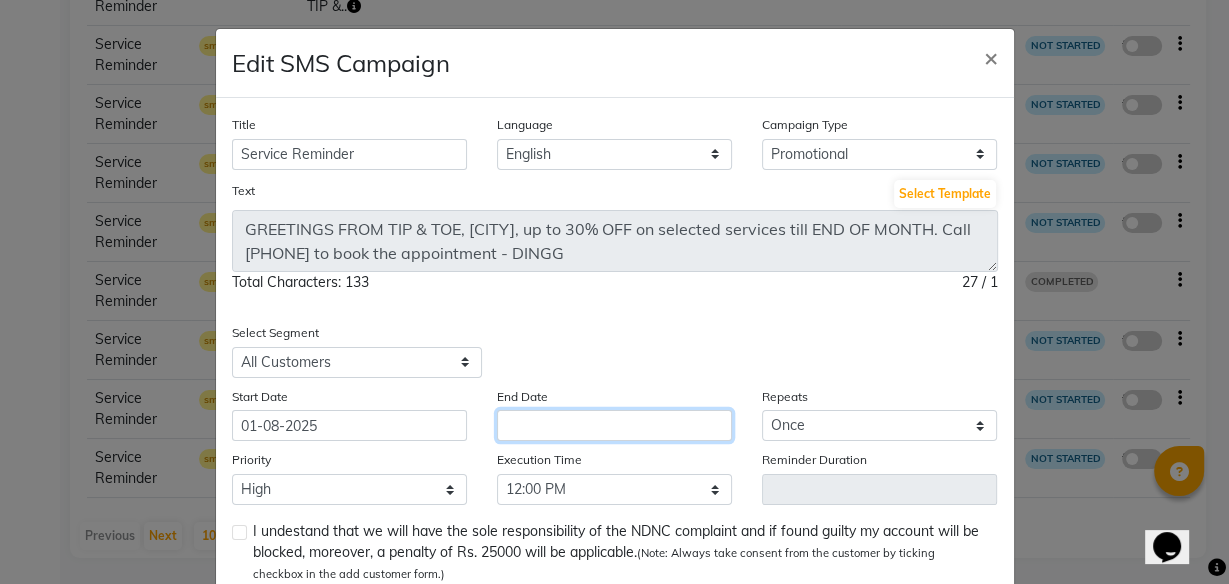 click 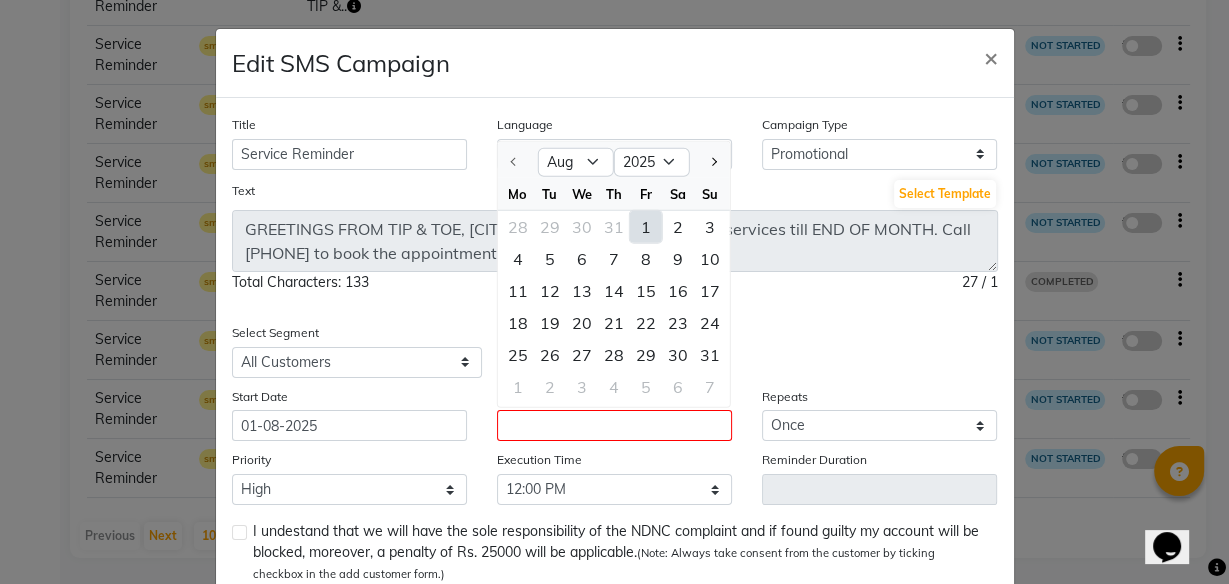 click on "1" 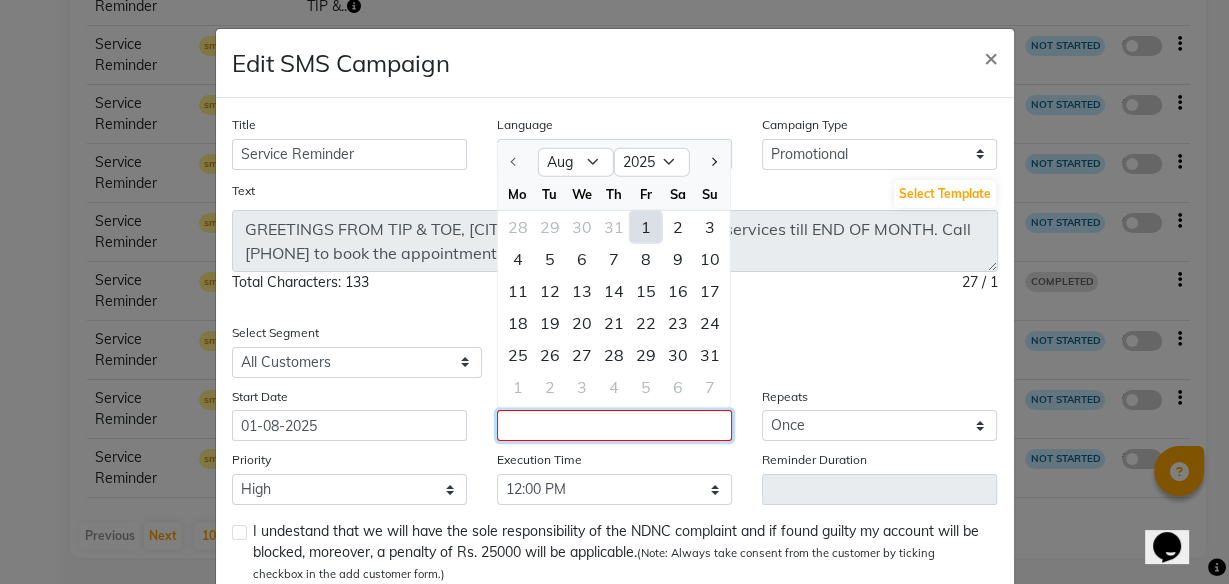 type on "01-08-2025" 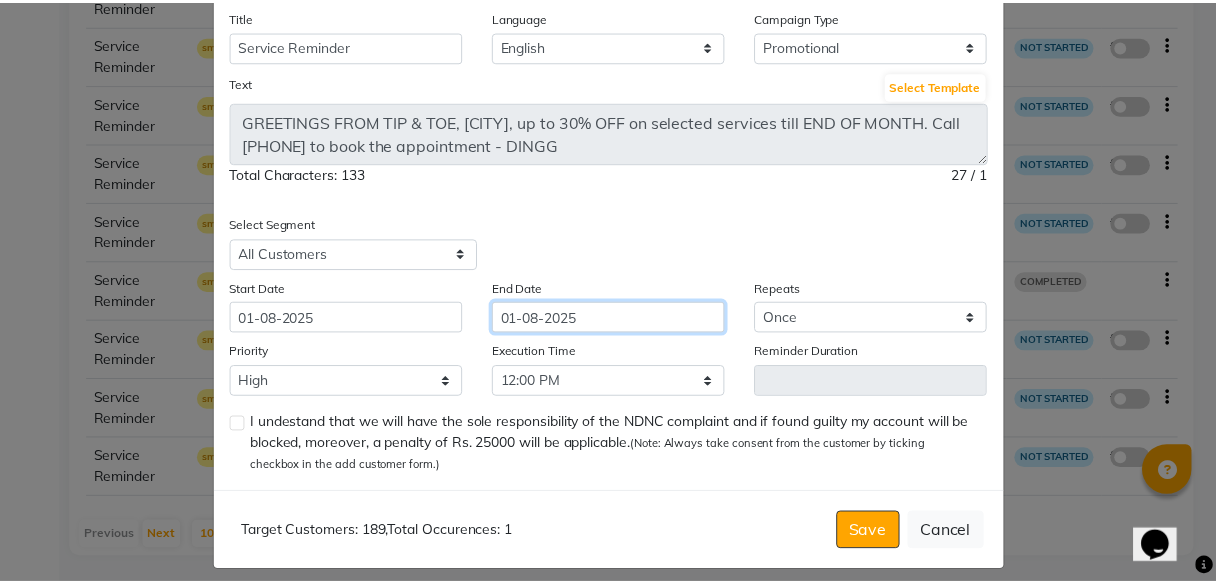 scroll, scrollTop: 121, scrollLeft: 0, axis: vertical 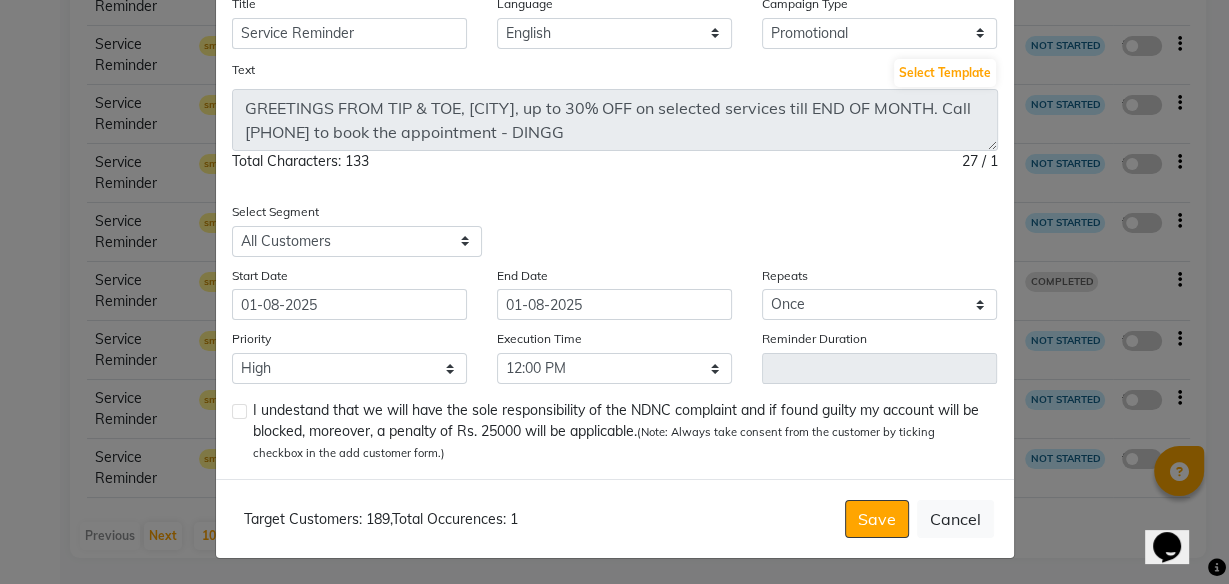drag, startPoint x: 233, startPoint y: 410, endPoint x: 797, endPoint y: 522, distance: 575.01306 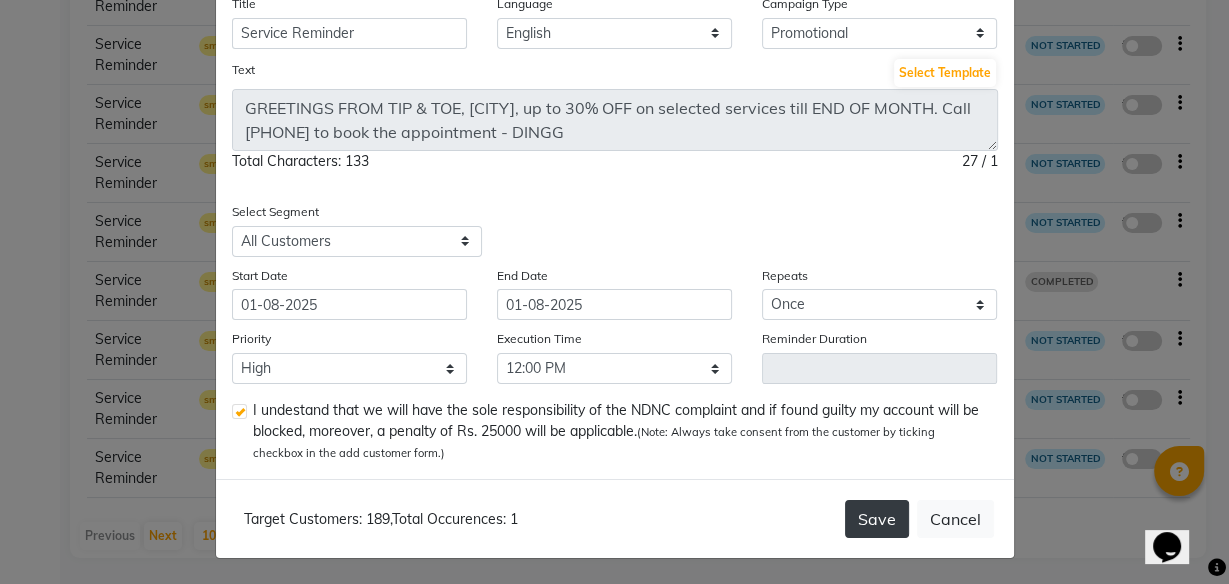 click on "Save" 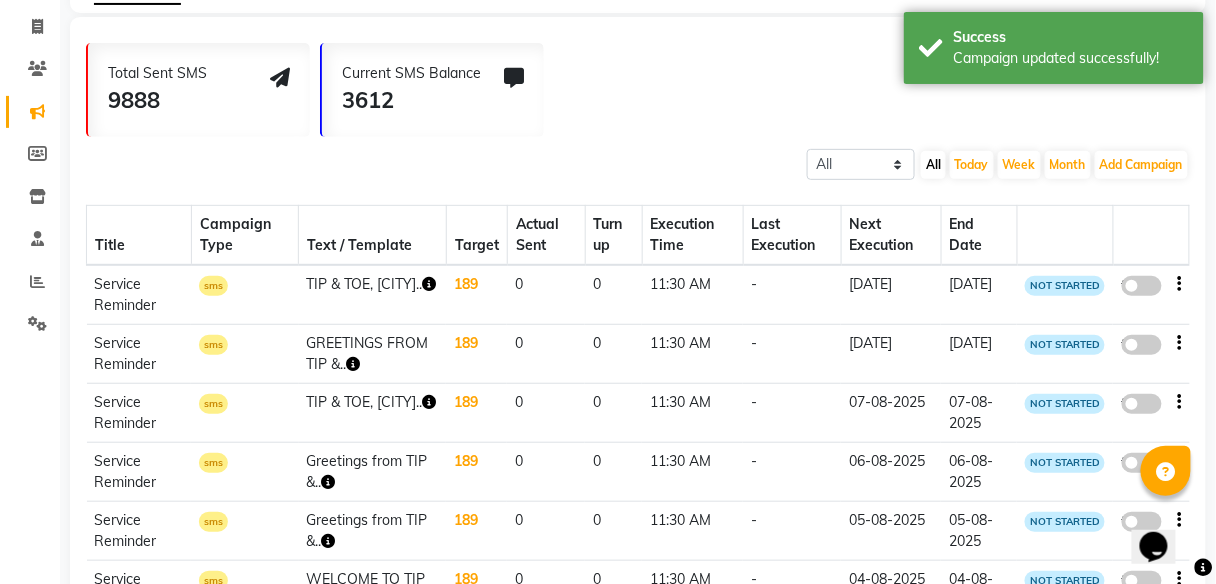 scroll, scrollTop: 0, scrollLeft: 0, axis: both 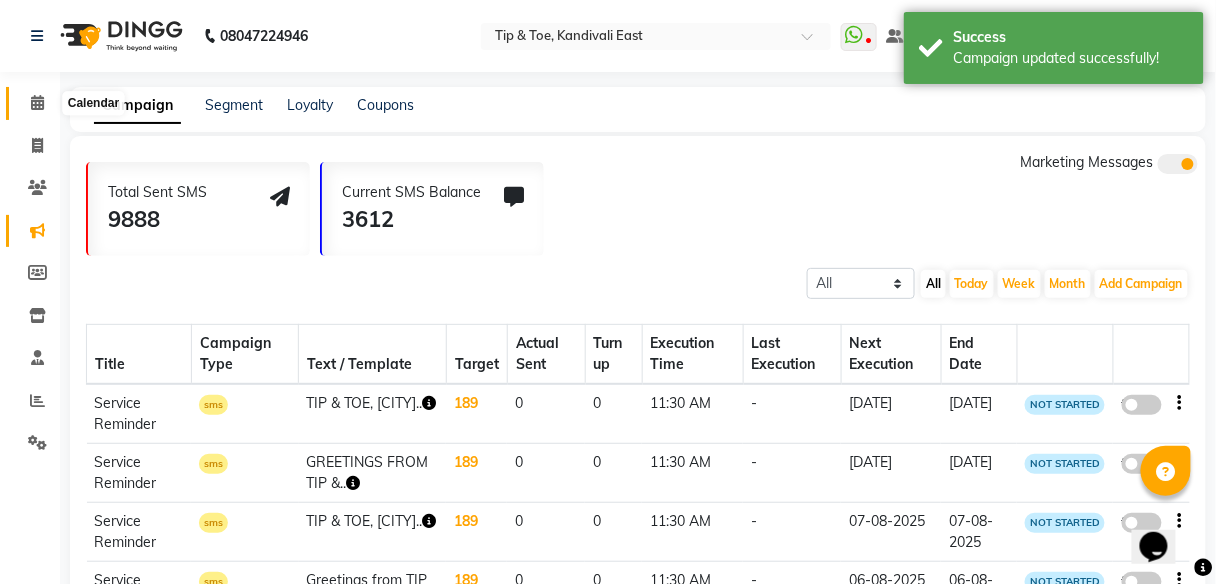 click 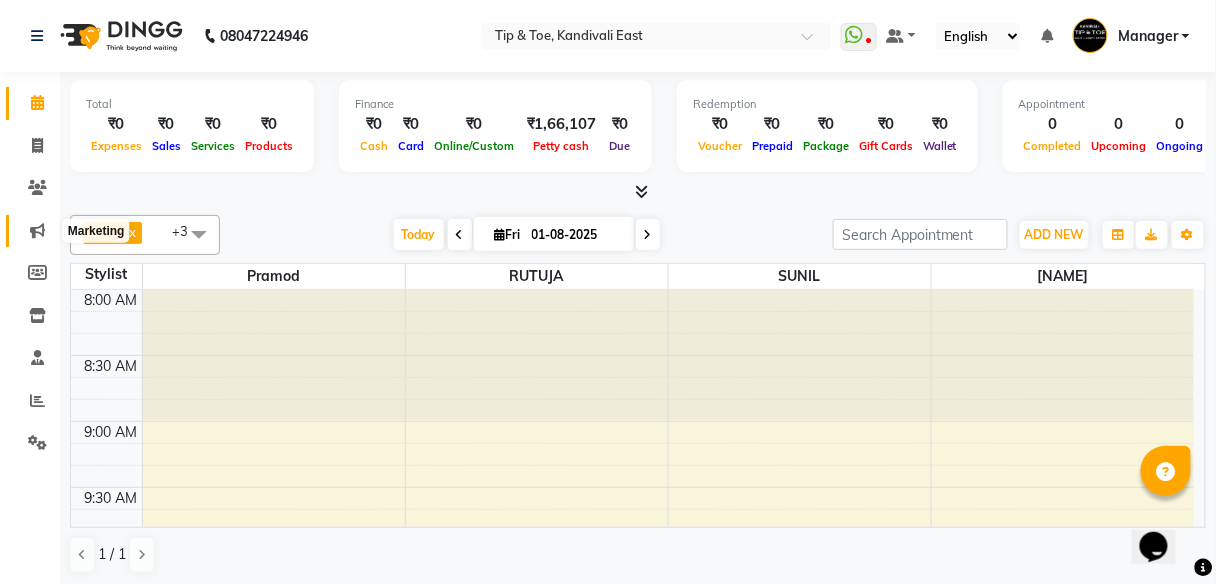 click 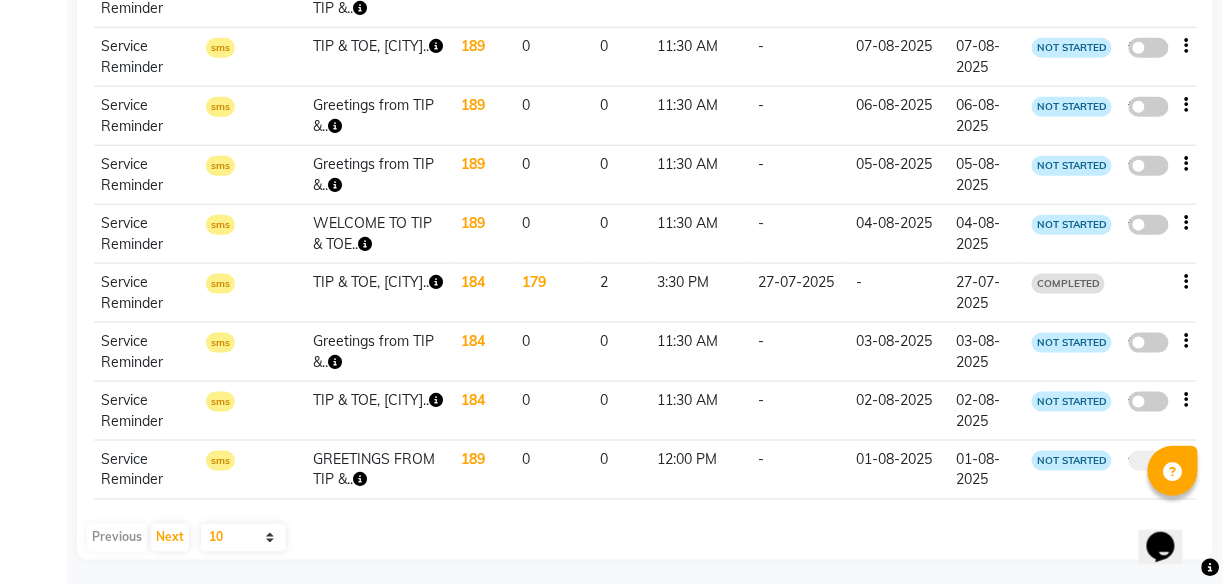 scroll, scrollTop: 477, scrollLeft: 0, axis: vertical 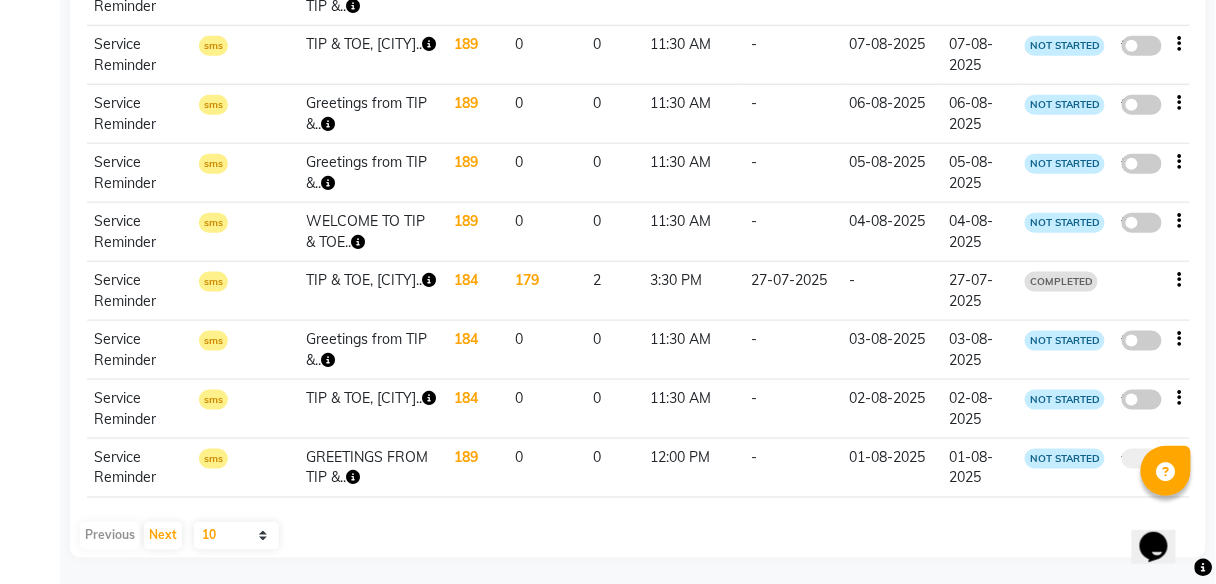 click 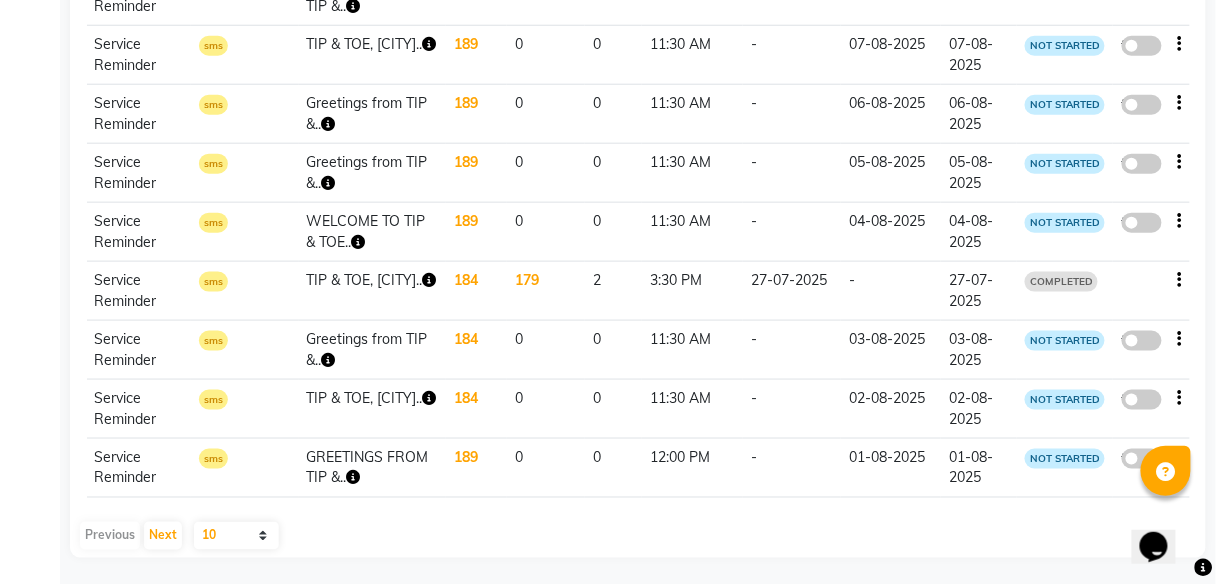click 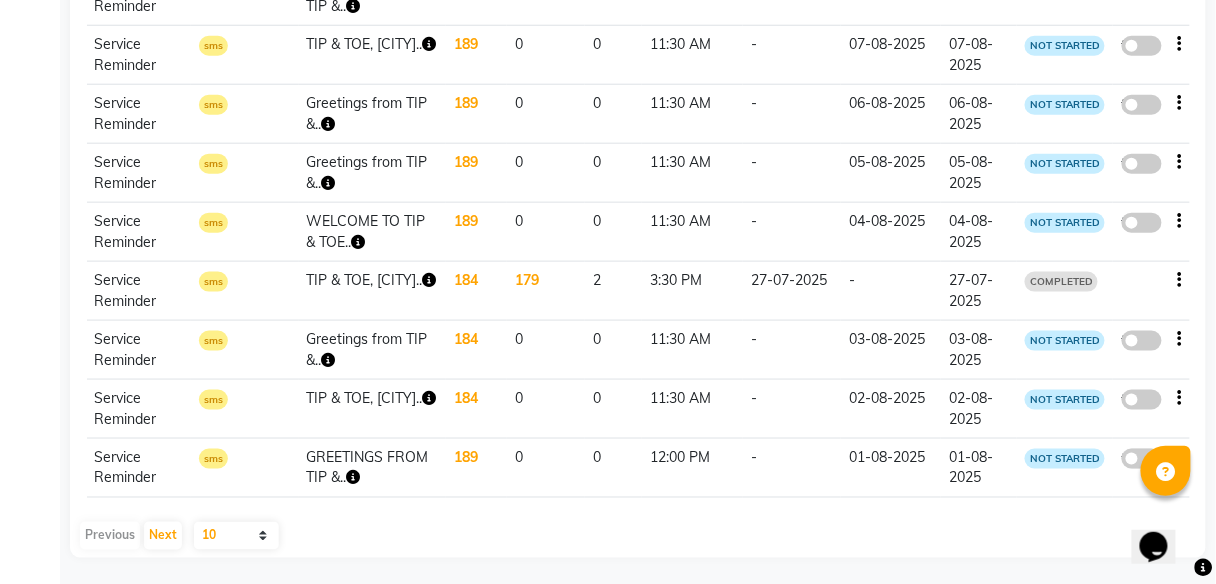 click on "false" 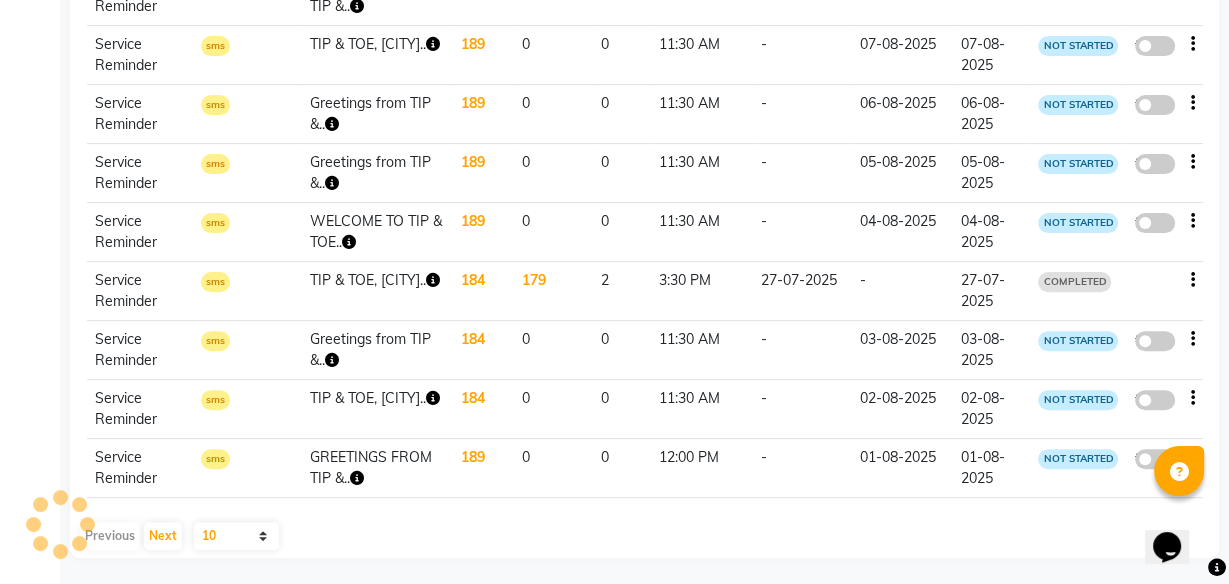 select on "3" 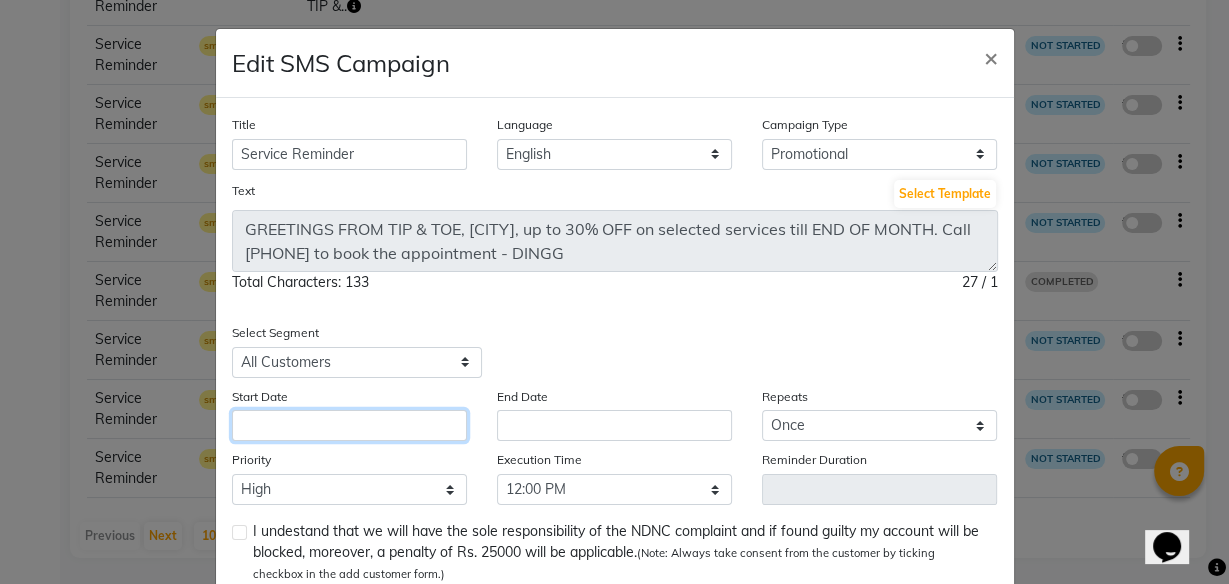 click 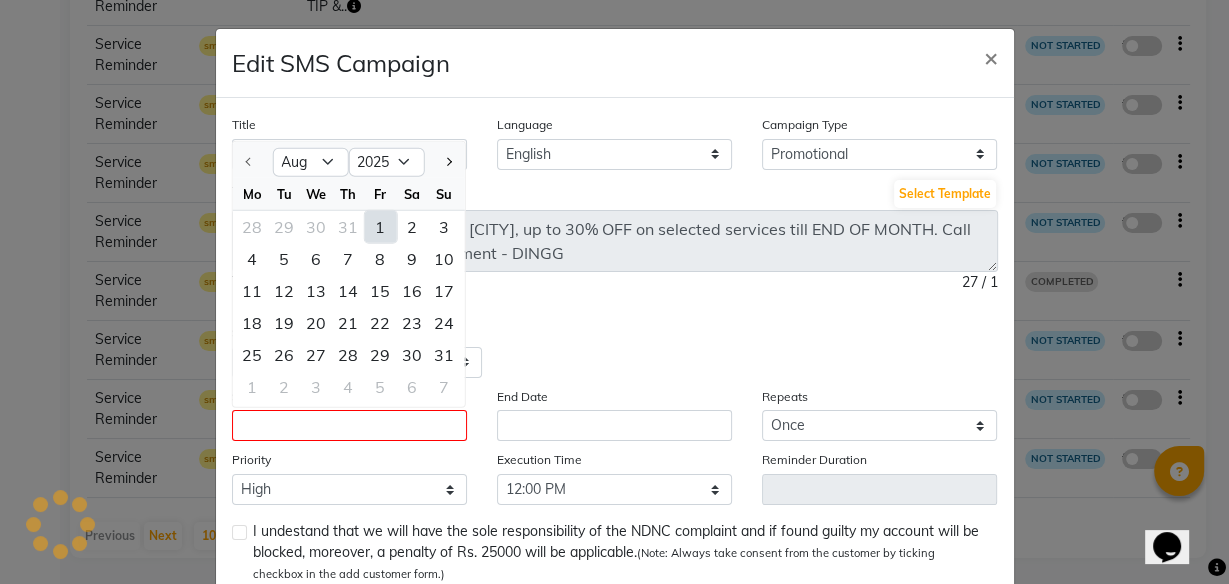 click on "1" 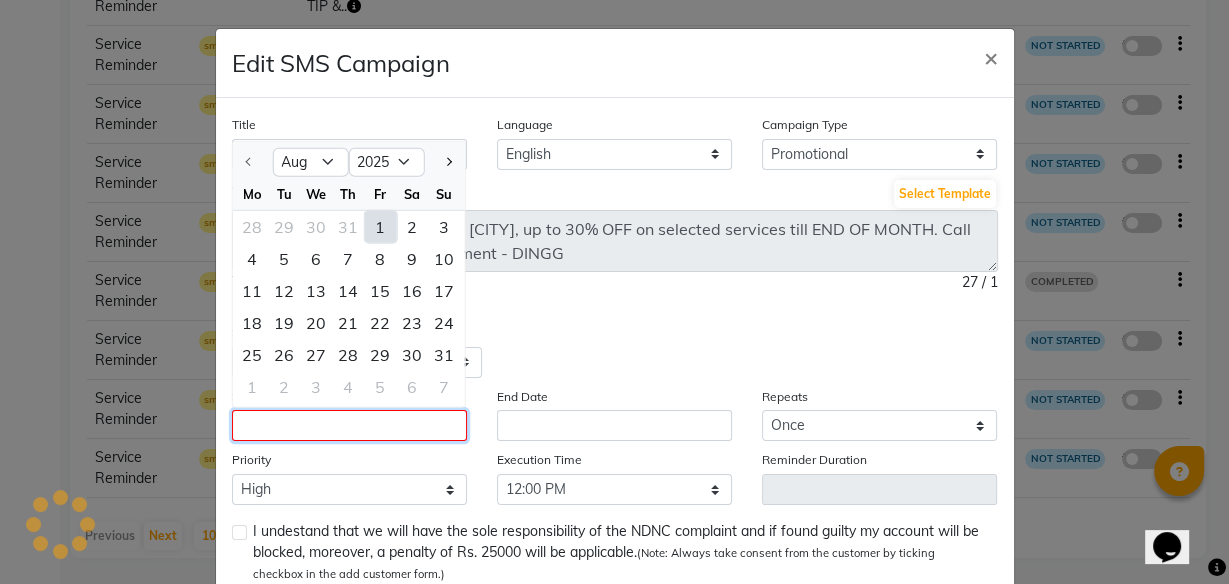 type on "01-08-2025" 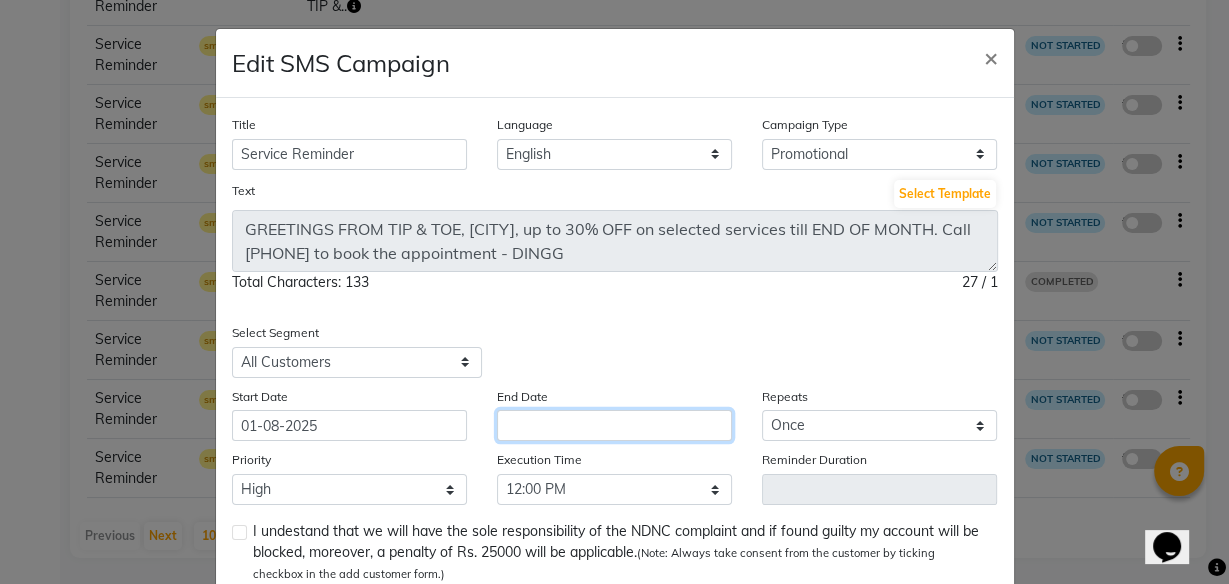 click 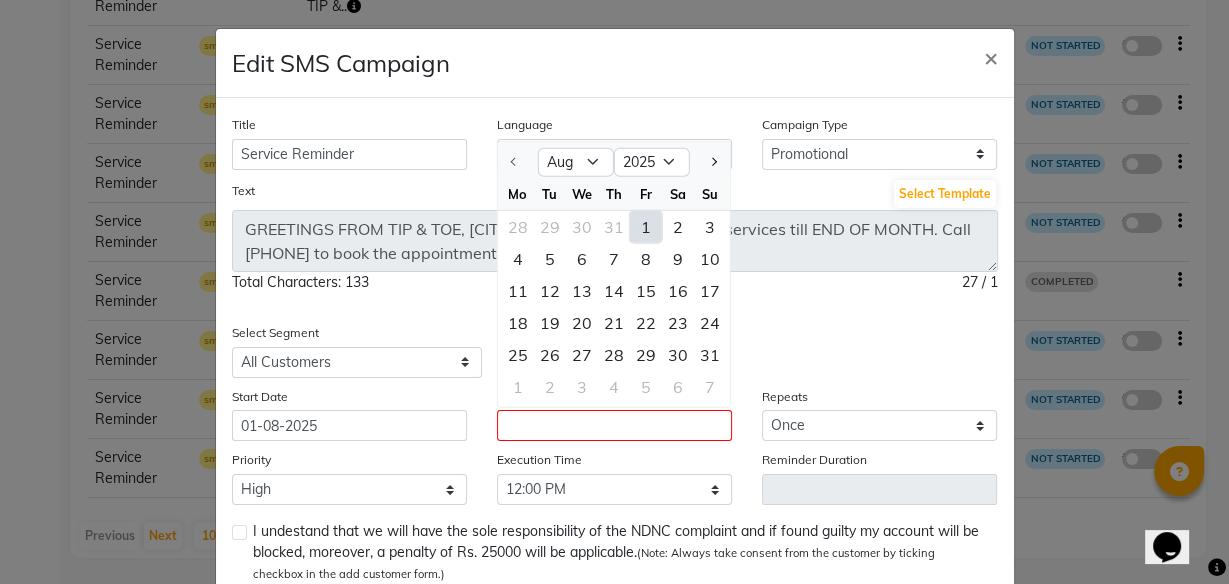 click on "1" 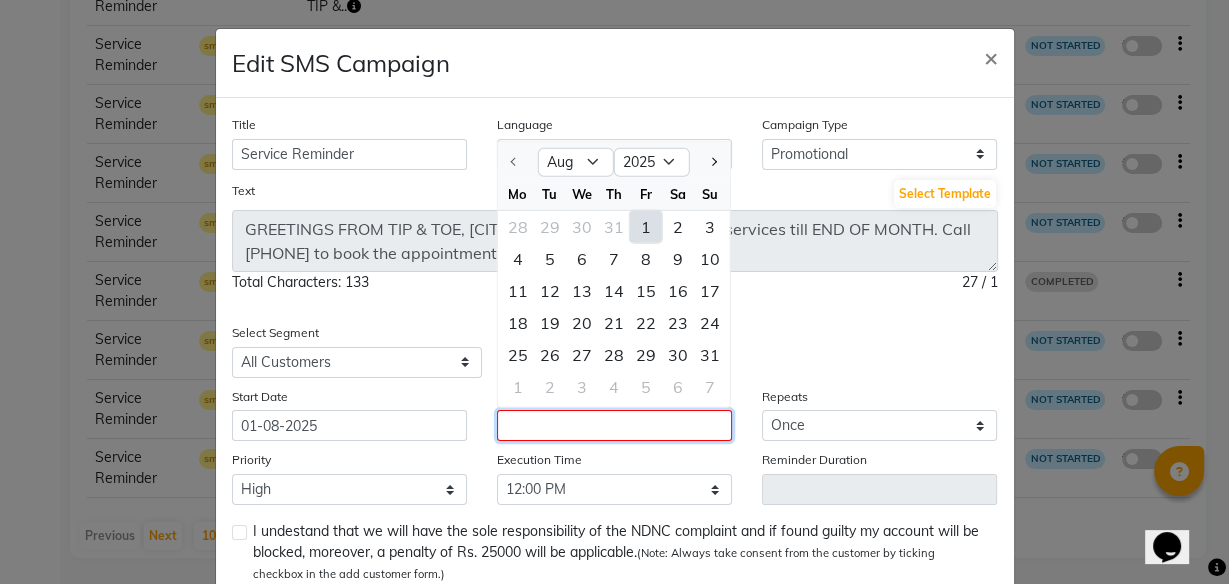 type on "01-08-2025" 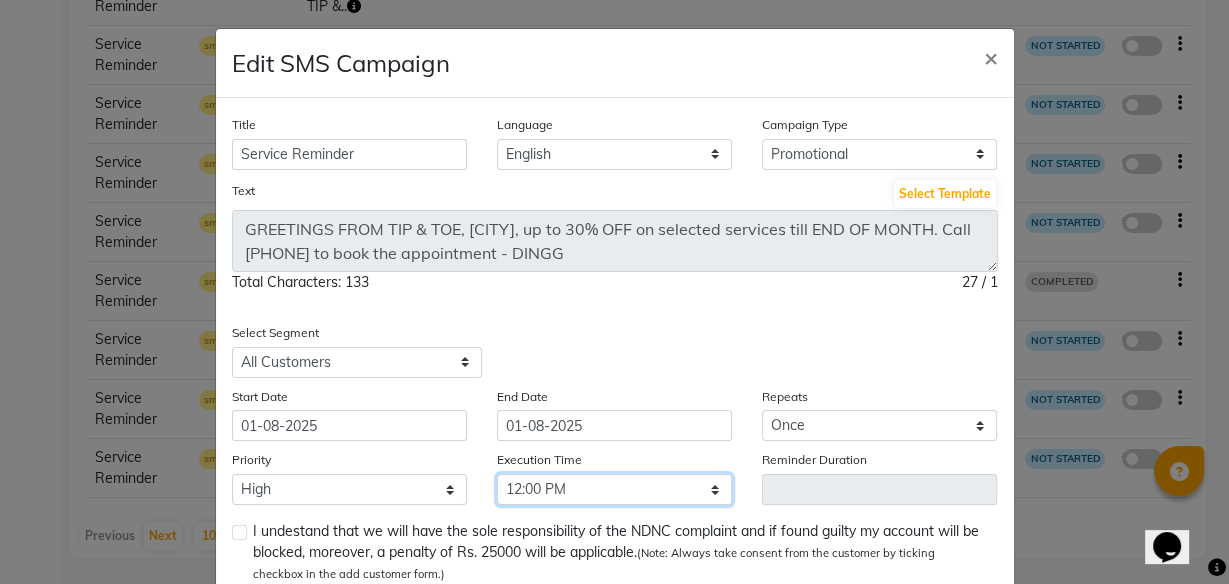 click on "Select 09:00 AM 09:15 AM 09:30 AM 09:45 AM 10:00 AM 10:15 AM 10:30 AM 10:45 AM 11:00 AM 11:15 AM 11:30 AM 11:45 AM 12:00 PM 12:15 PM 12:30 PM 12:45 PM 01:00 PM 01:15 PM 01:30 PM 01:45 PM 02:00 PM 02:15 PM 02:30 PM 02:45 PM 03:00 PM 03:15 PM 03:30 PM 03:45 PM 04:00 PM 04:15 PM 04:30 PM 04:45 PM 05:00 PM 05:15 PM 05:30 PM 05:45 PM 06:00 PM 06:15 PM 06:30 PM 06:45 PM 07:00 PM 07:15 PM 07:30 PM 07:45 PM 08:00 PM 08:15 PM 08:30 PM 08:45 PM" at bounding box center [614, 489] 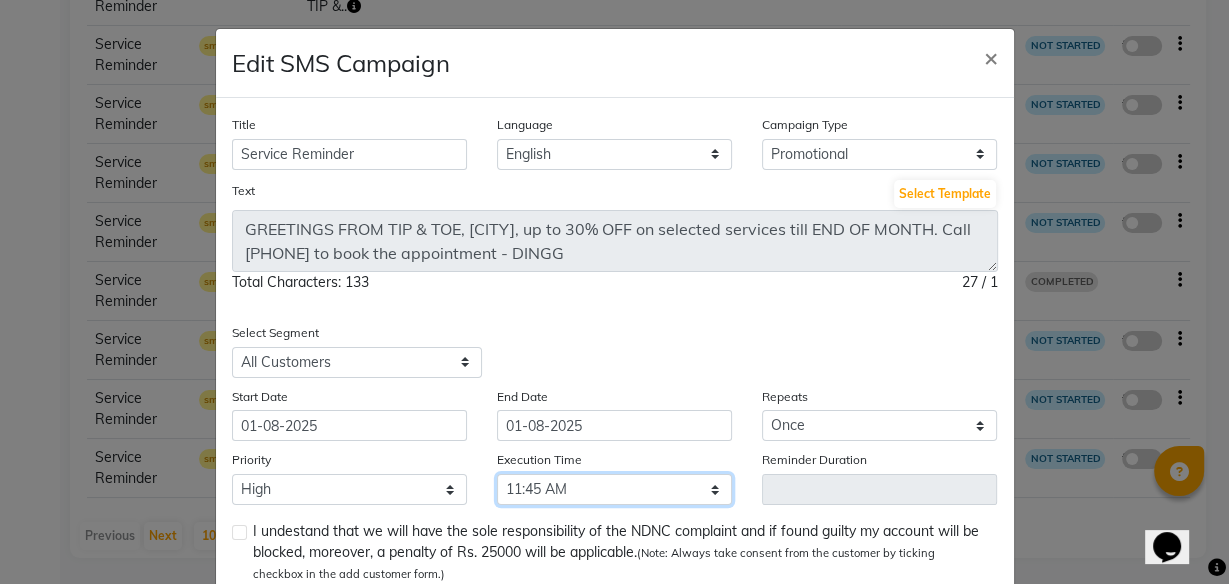 click on "Select 09:00 AM 09:15 AM 09:30 AM 09:45 AM 10:00 AM 10:15 AM 10:30 AM 10:45 AM 11:00 AM 11:15 AM 11:30 AM 11:45 AM 12:00 PM 12:15 PM 12:30 PM 12:45 PM 01:00 PM 01:15 PM 01:30 PM 01:45 PM 02:00 PM 02:15 PM 02:30 PM 02:45 PM 03:00 PM 03:15 PM 03:30 PM 03:45 PM 04:00 PM 04:15 PM 04:30 PM 04:45 PM 05:00 PM 05:15 PM 05:30 PM 05:45 PM 06:00 PM 06:15 PM 06:30 PM 06:45 PM 07:00 PM 07:15 PM 07:30 PM 07:45 PM 08:00 PM 08:15 PM 08:30 PM 08:45 PM" at bounding box center [614, 489] 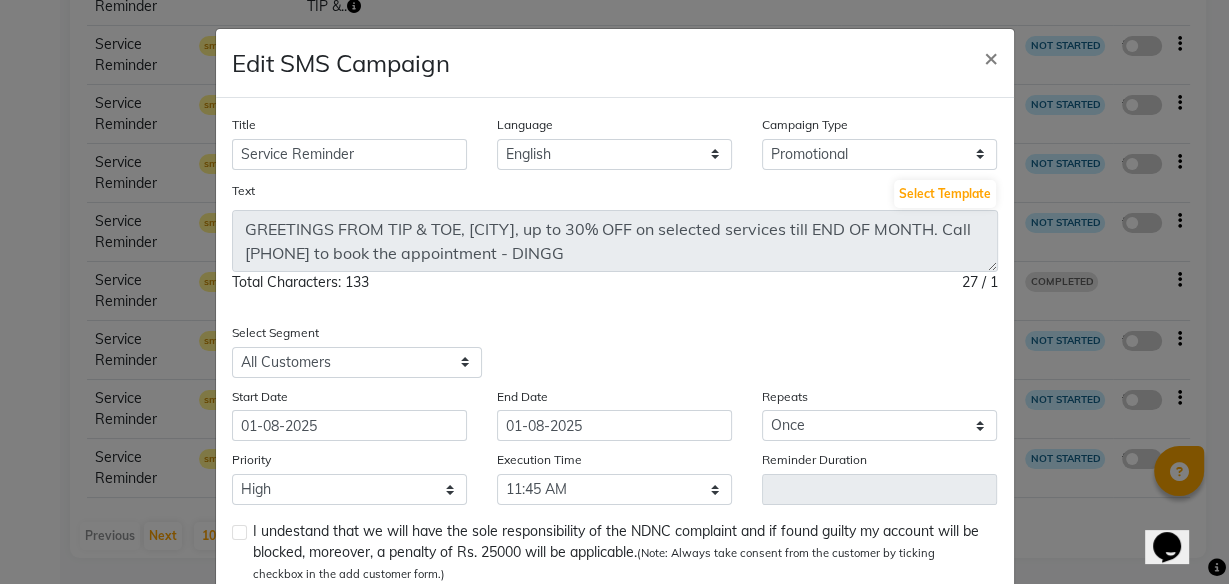 click 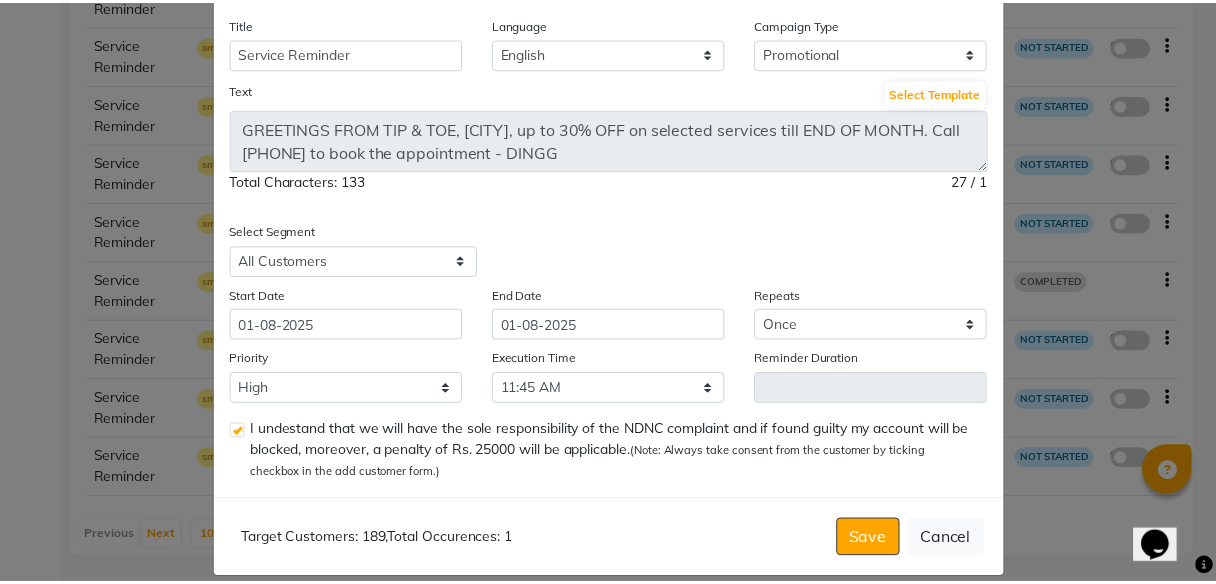 scroll, scrollTop: 121, scrollLeft: 0, axis: vertical 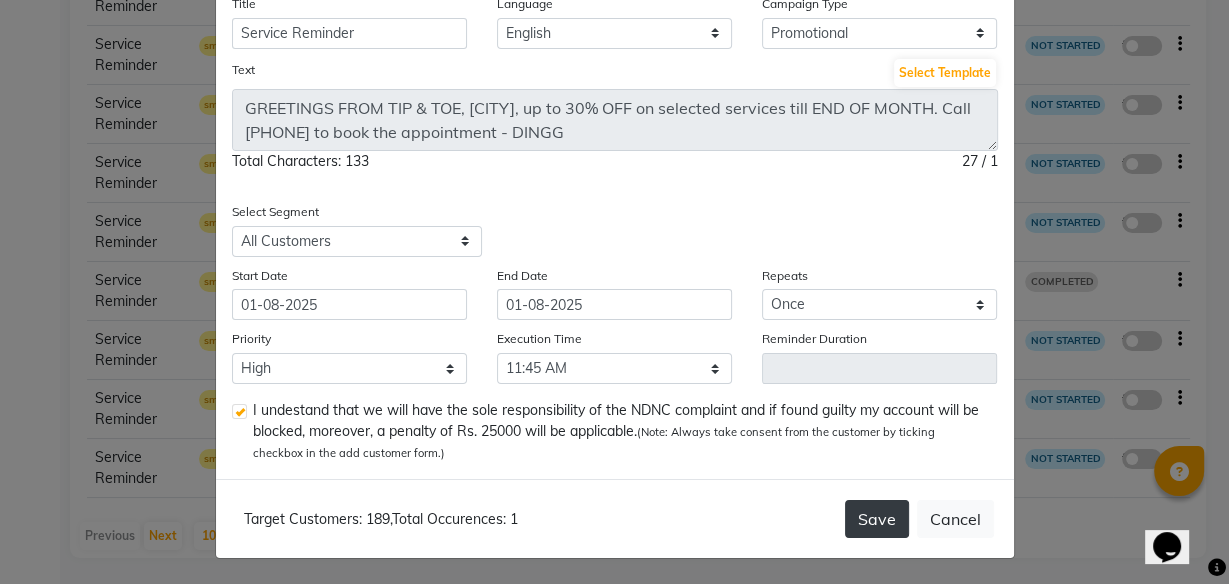 click on "Save" 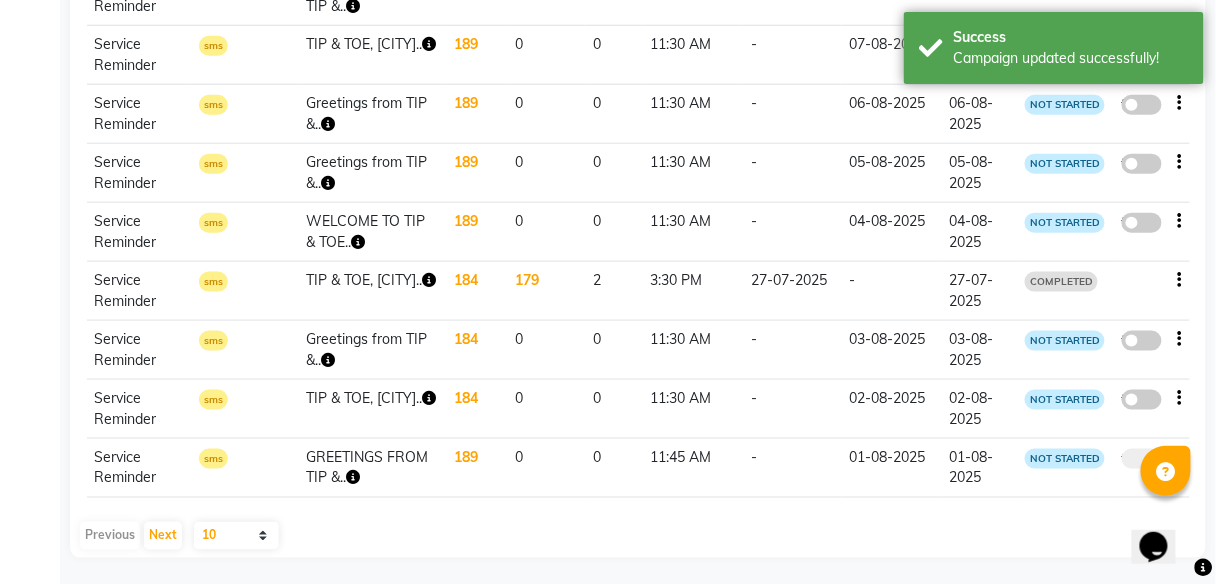 click 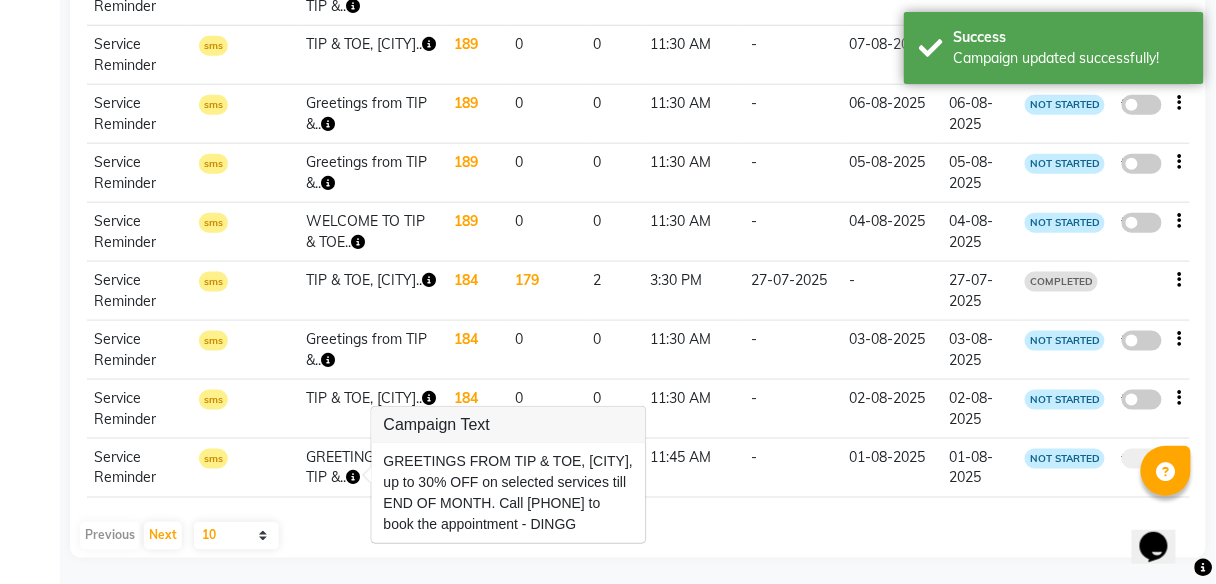 click 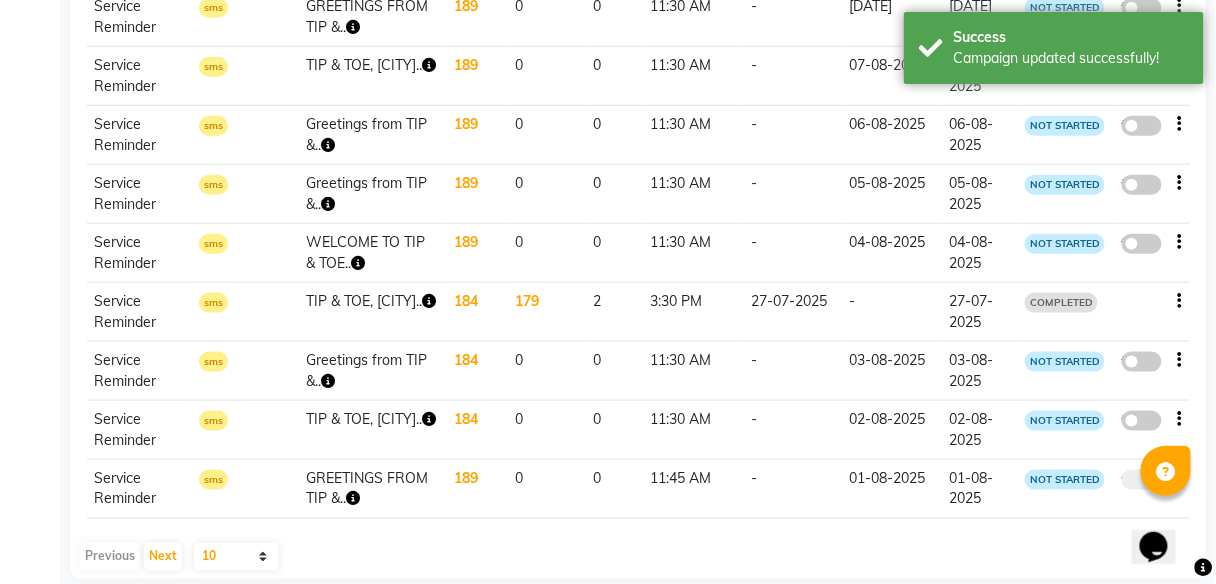 scroll, scrollTop: 477, scrollLeft: 0, axis: vertical 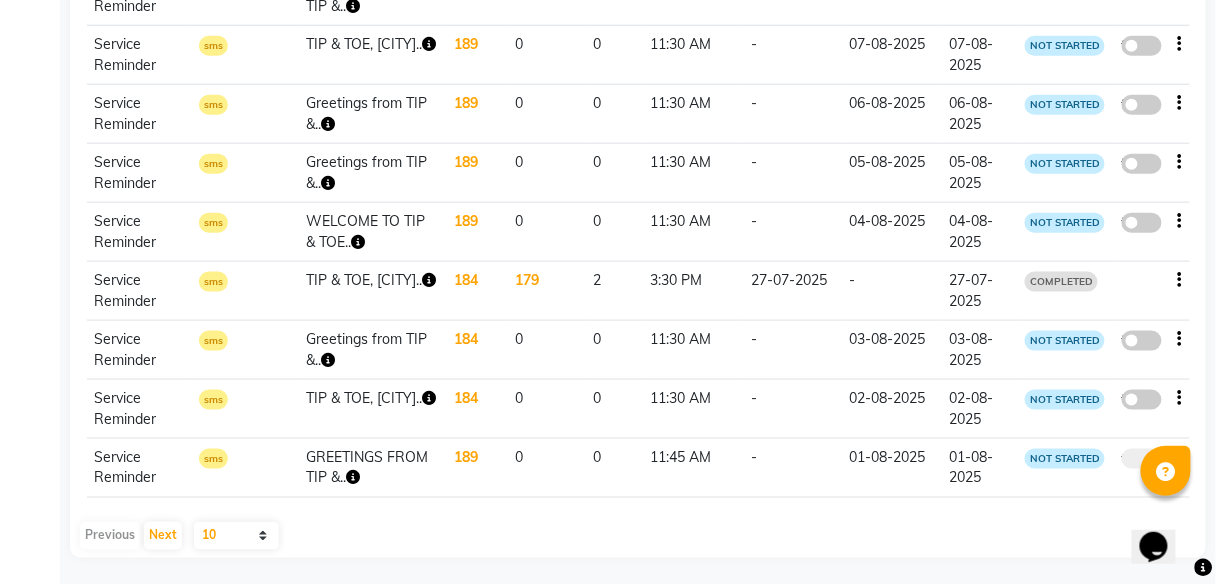 click at bounding box center [1166, 471] 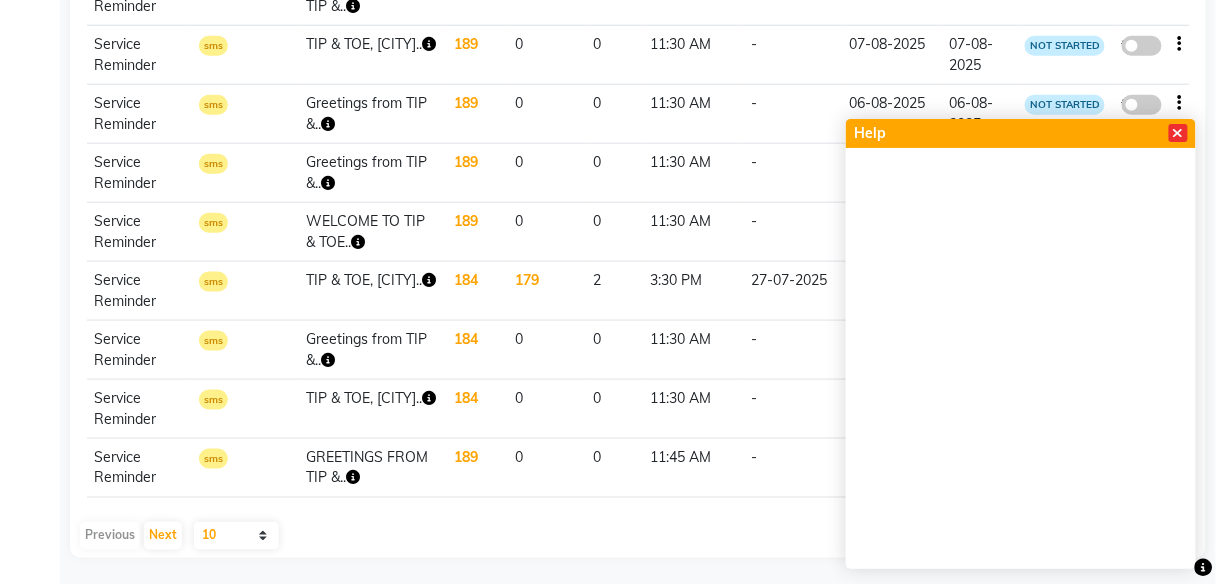 click at bounding box center (1178, 133) 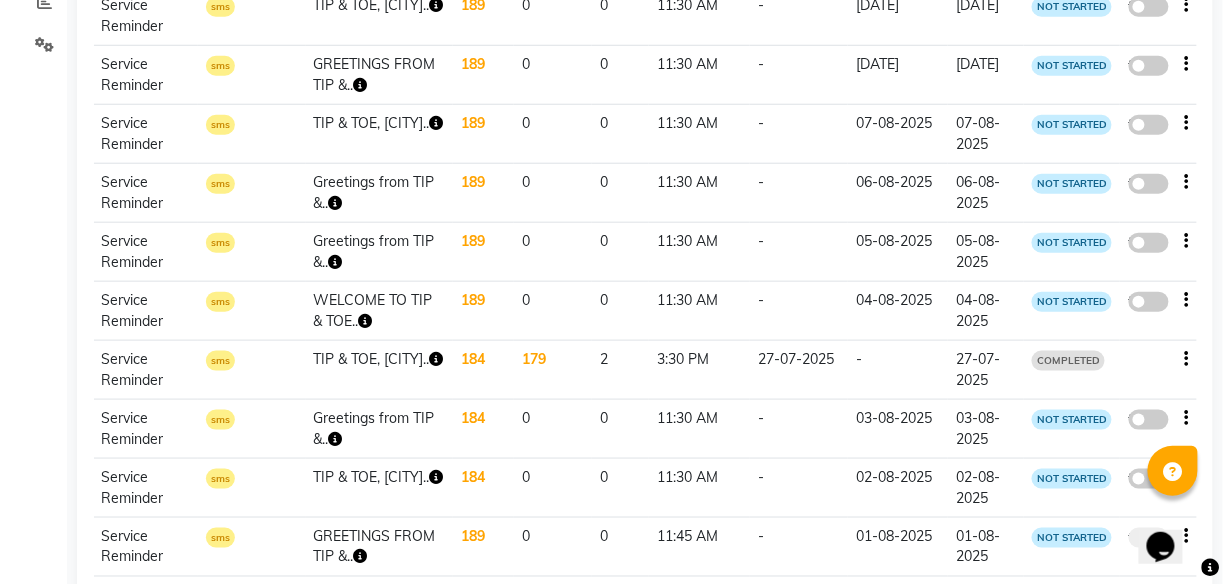 scroll, scrollTop: 397, scrollLeft: 0, axis: vertical 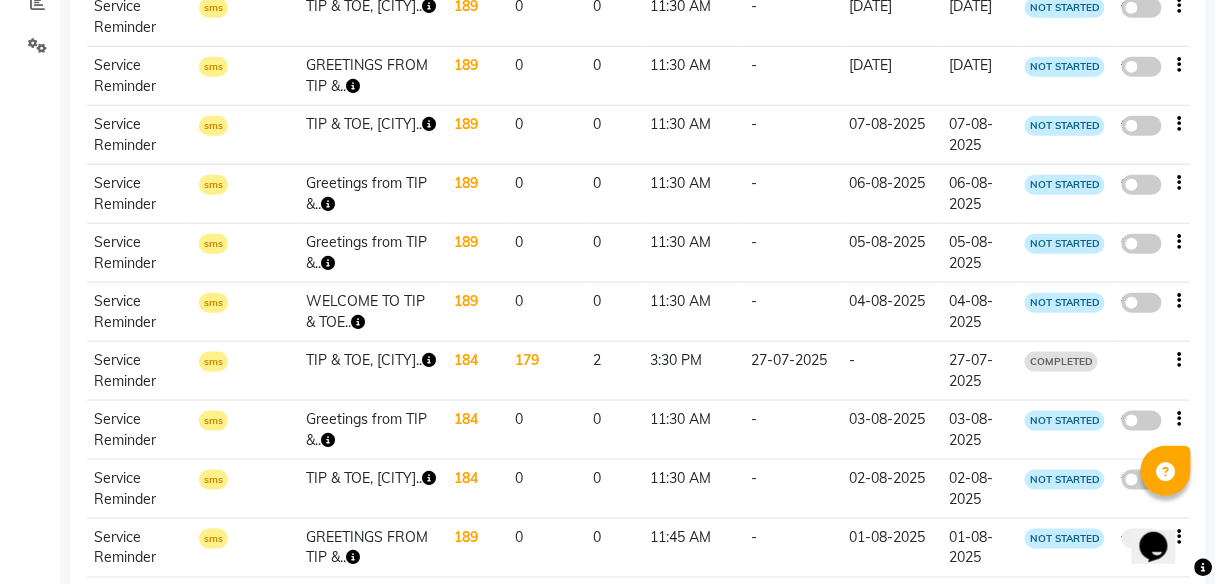 click on "NOT STARTED" 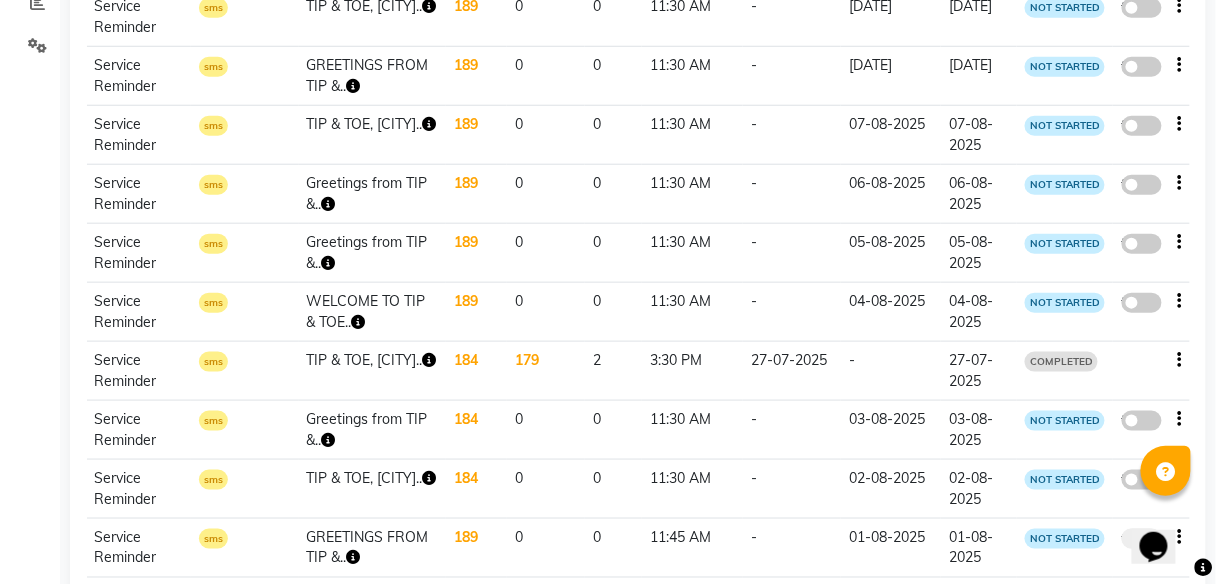click on "true" 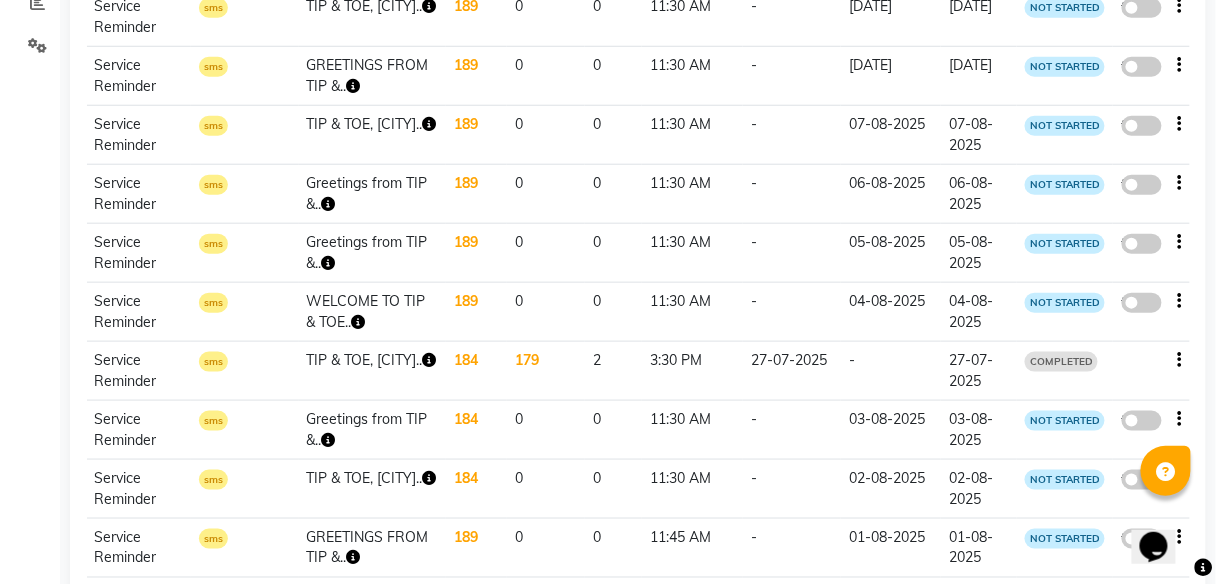 click on "NOT STARTED" 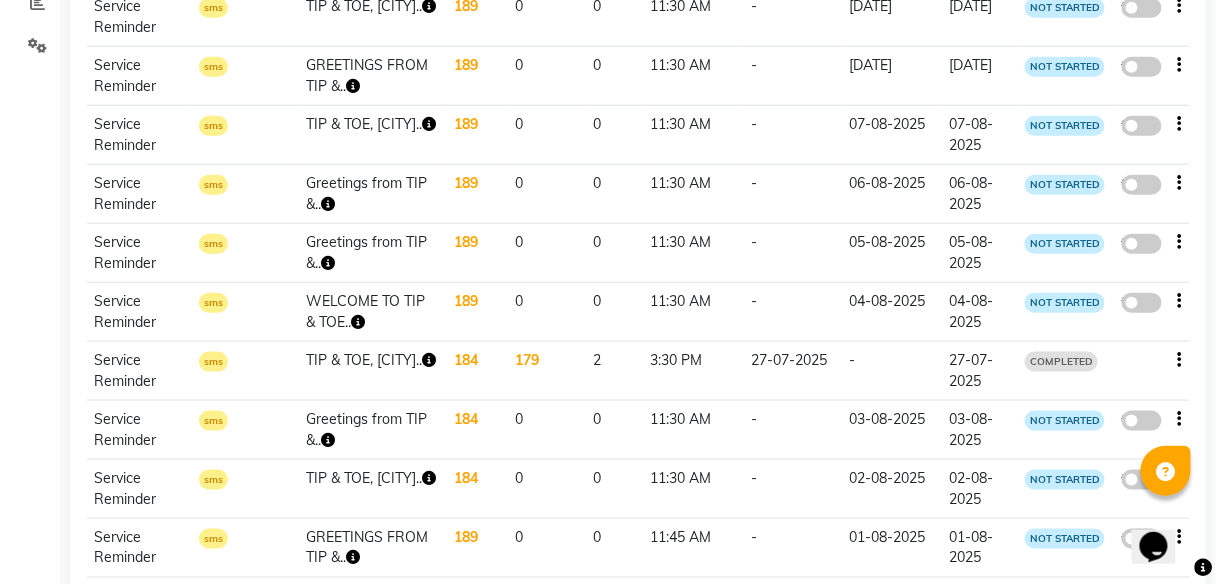 click on "false" 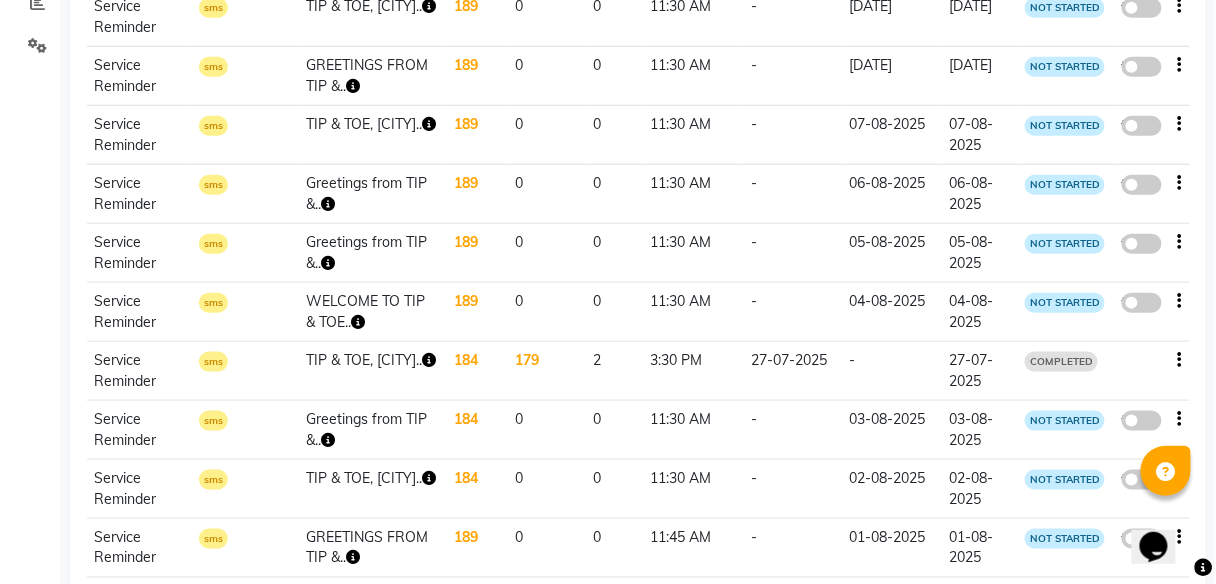 select on "3" 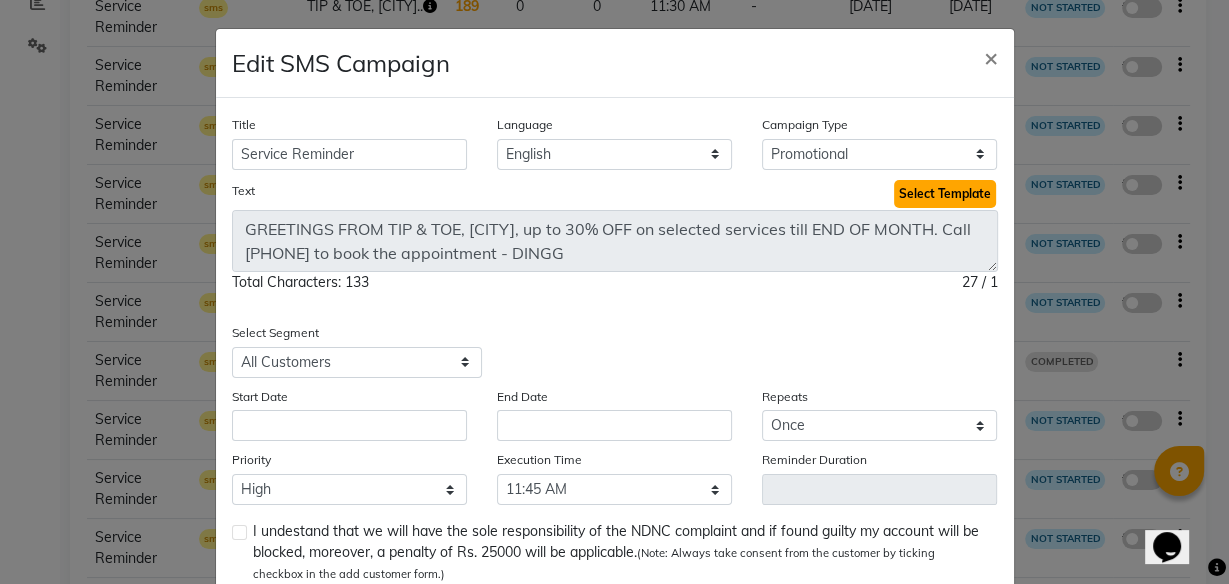 click on "Select Template" 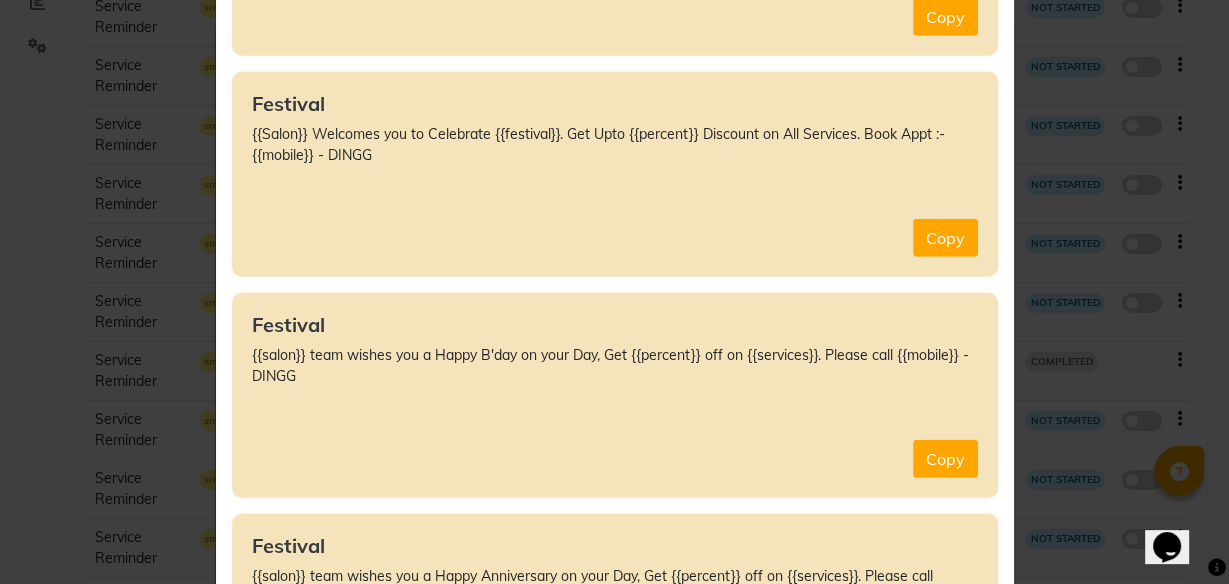 scroll, scrollTop: 4480, scrollLeft: 0, axis: vertical 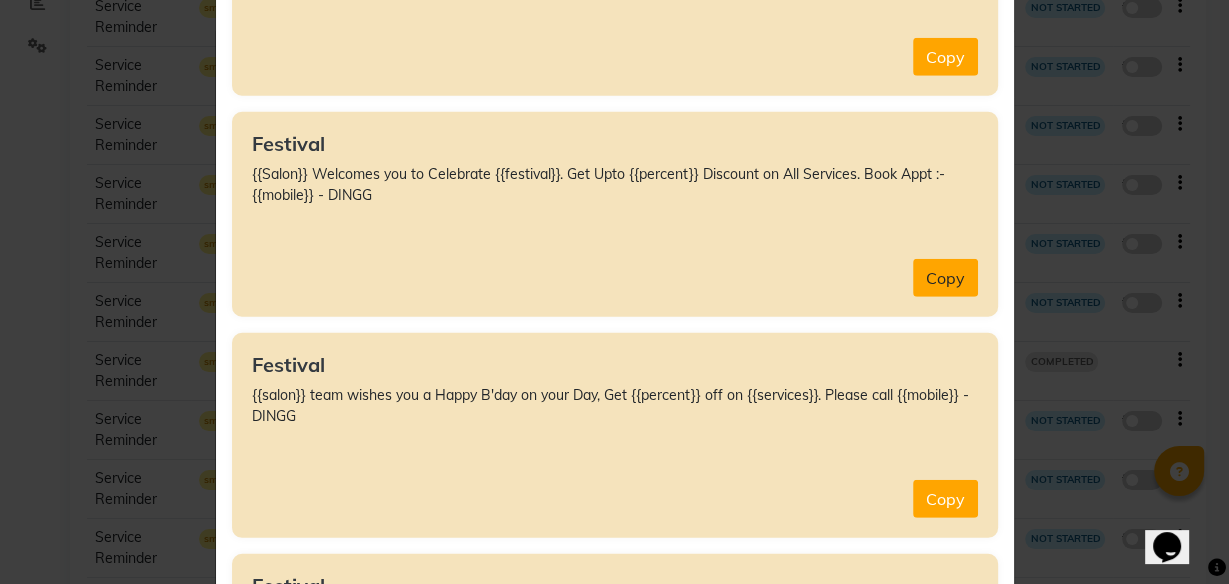 click on "Copy" 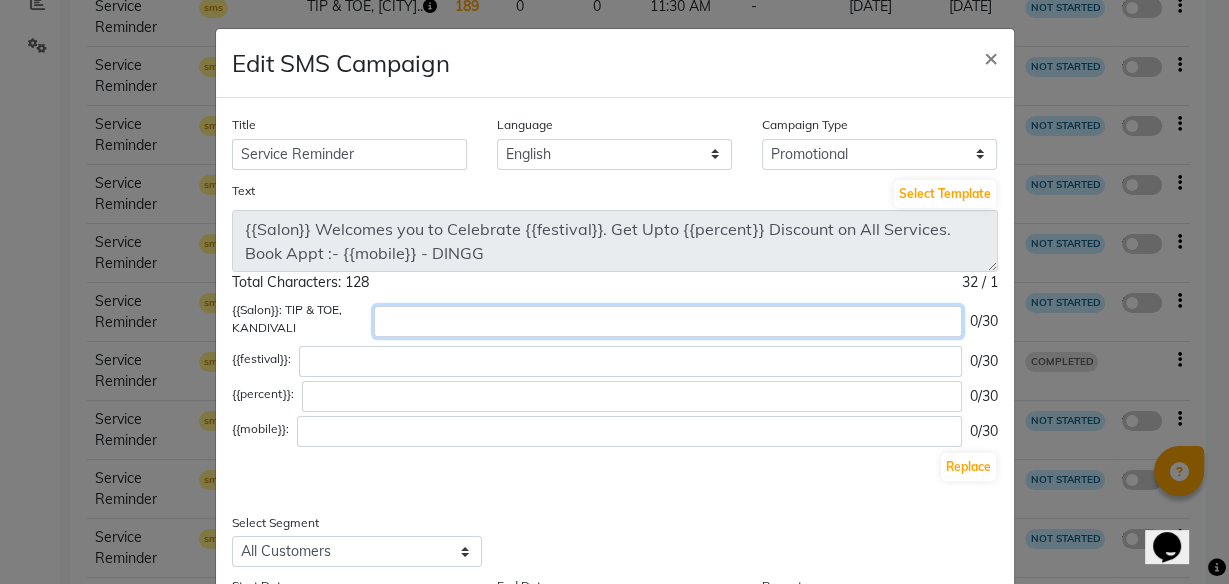 click 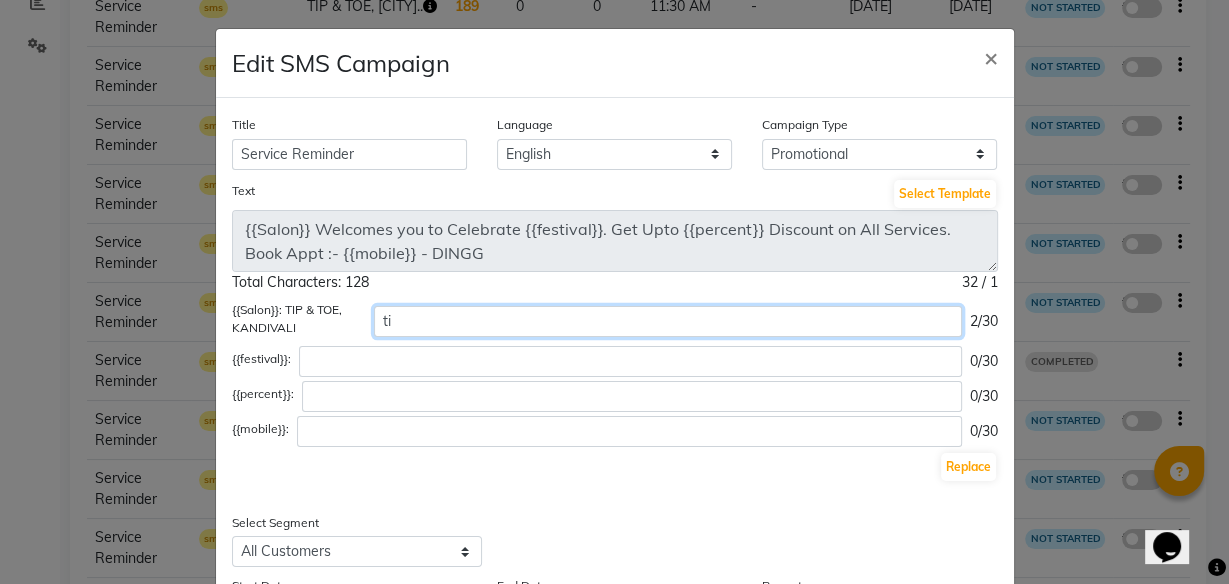 type on "t" 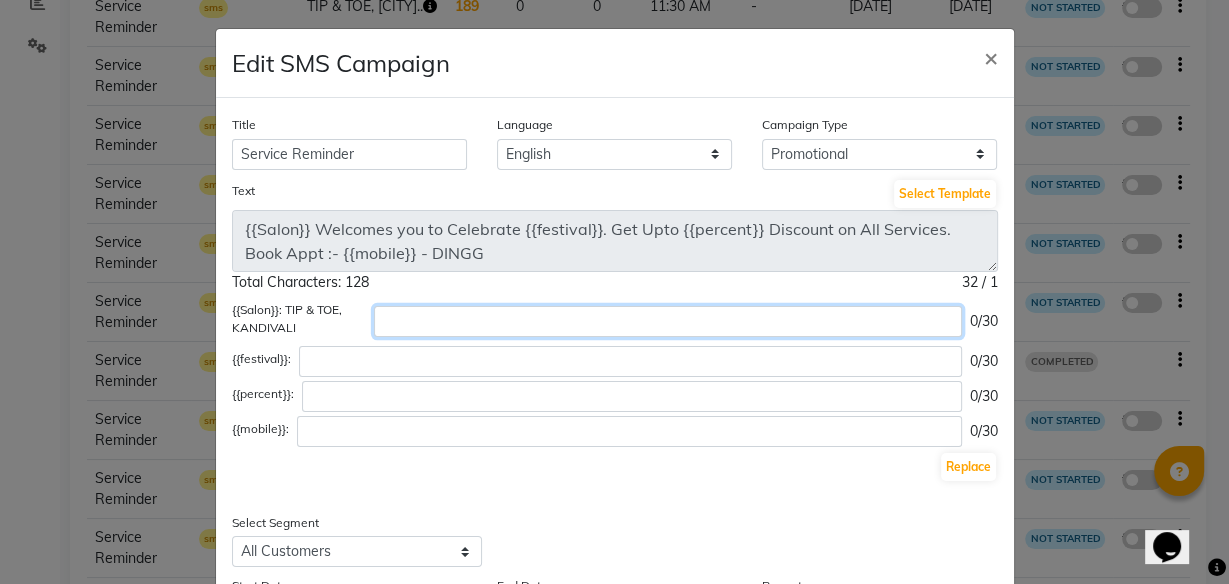type on "t" 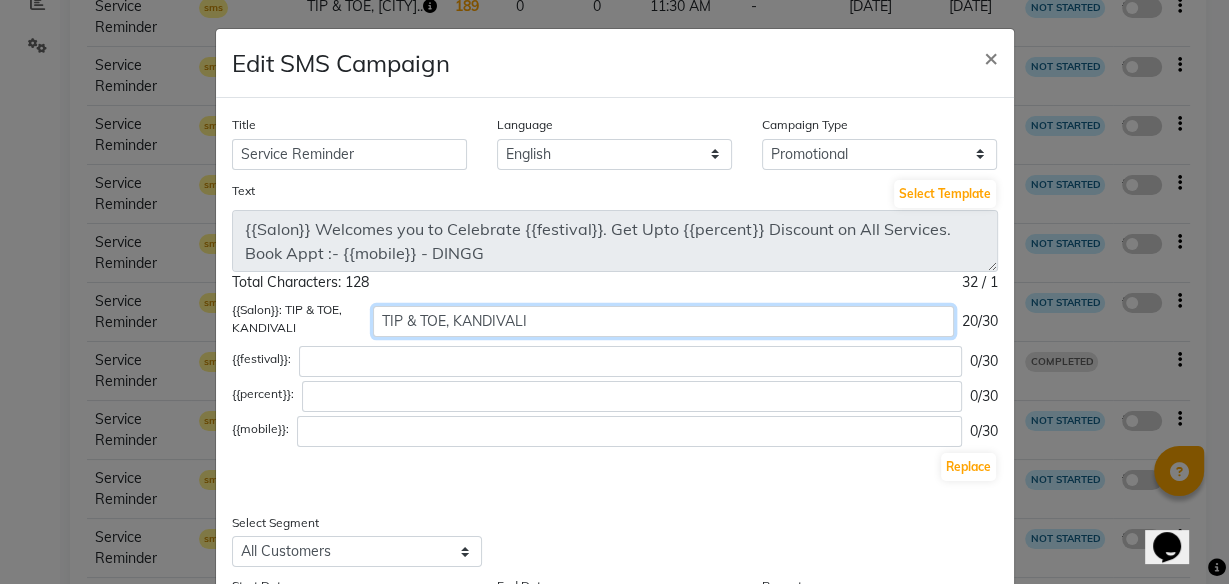 type on "TIP & TOE, KANDIVALI" 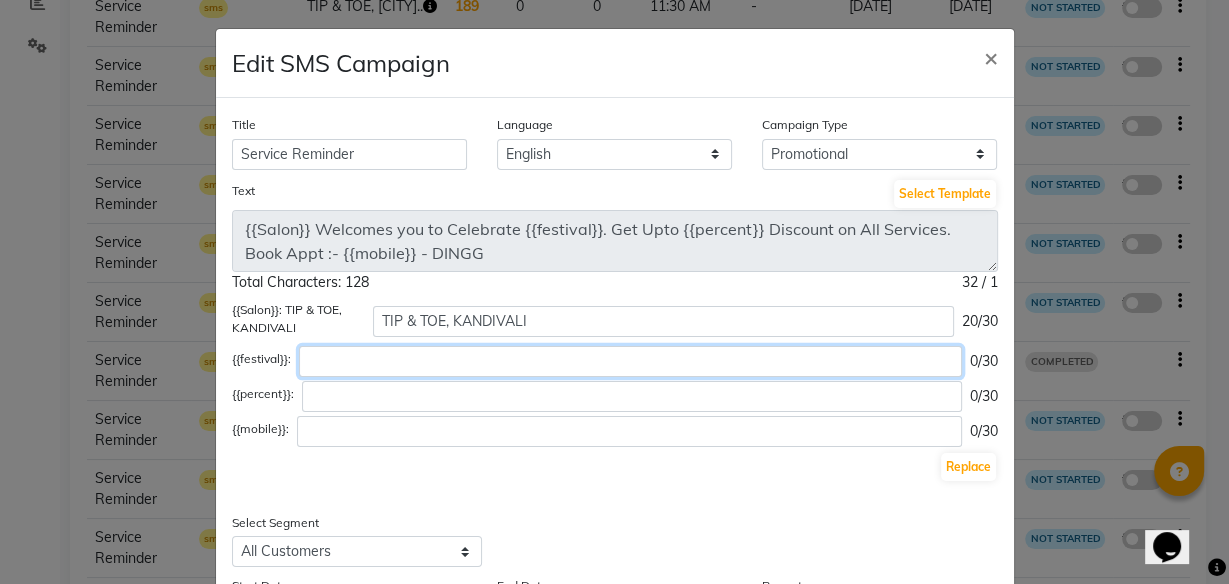 click 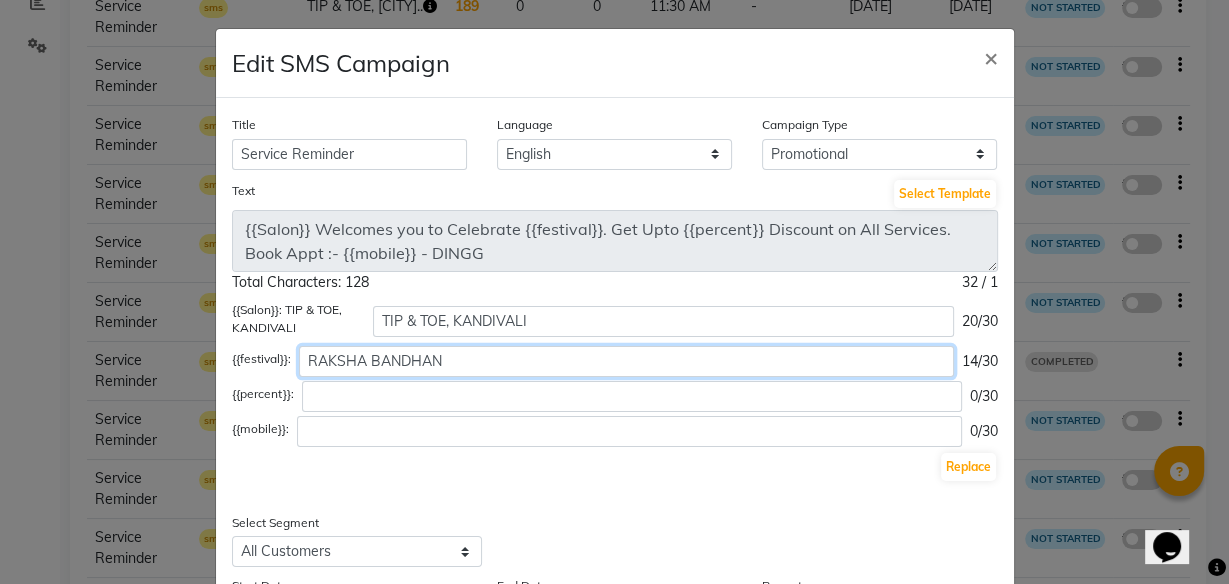 type on "RAKSHA BANDHAN" 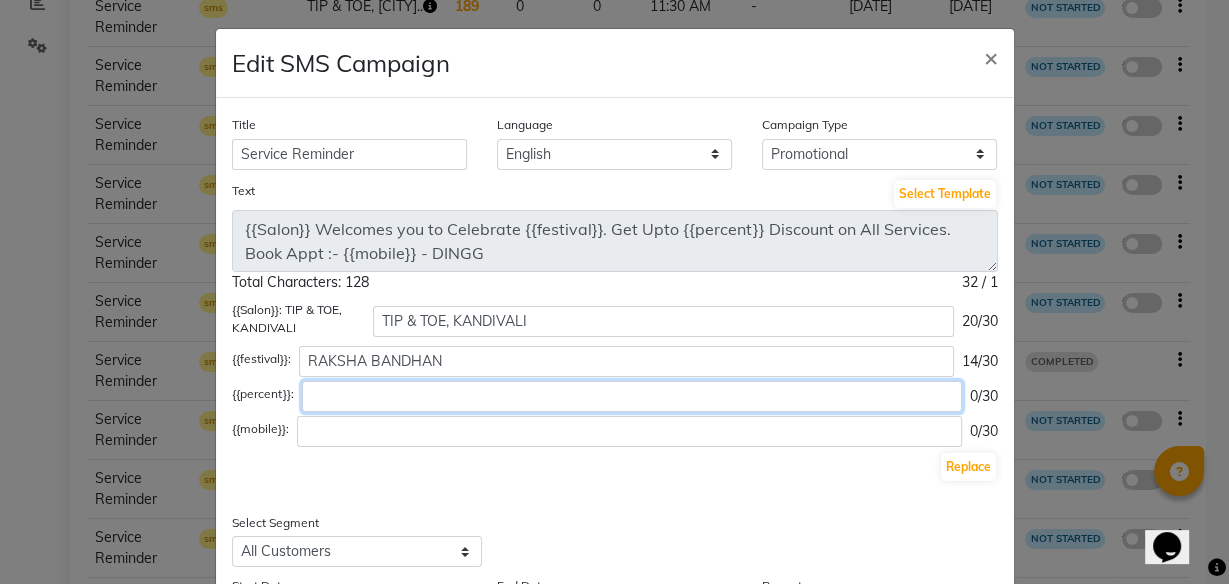 click 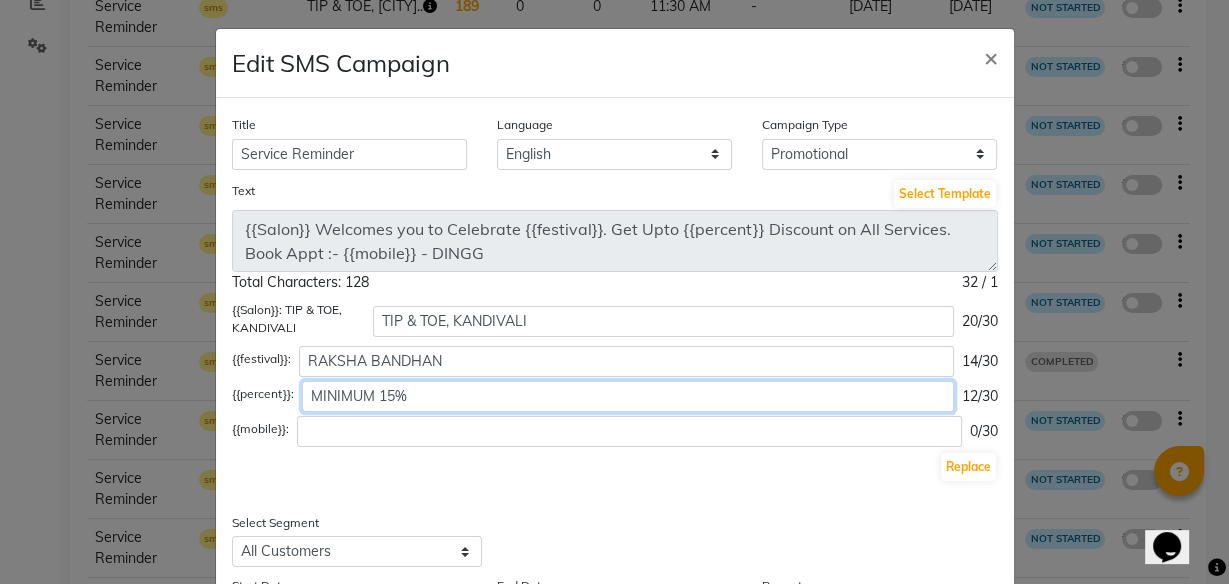 type on "MINIMUM 15%" 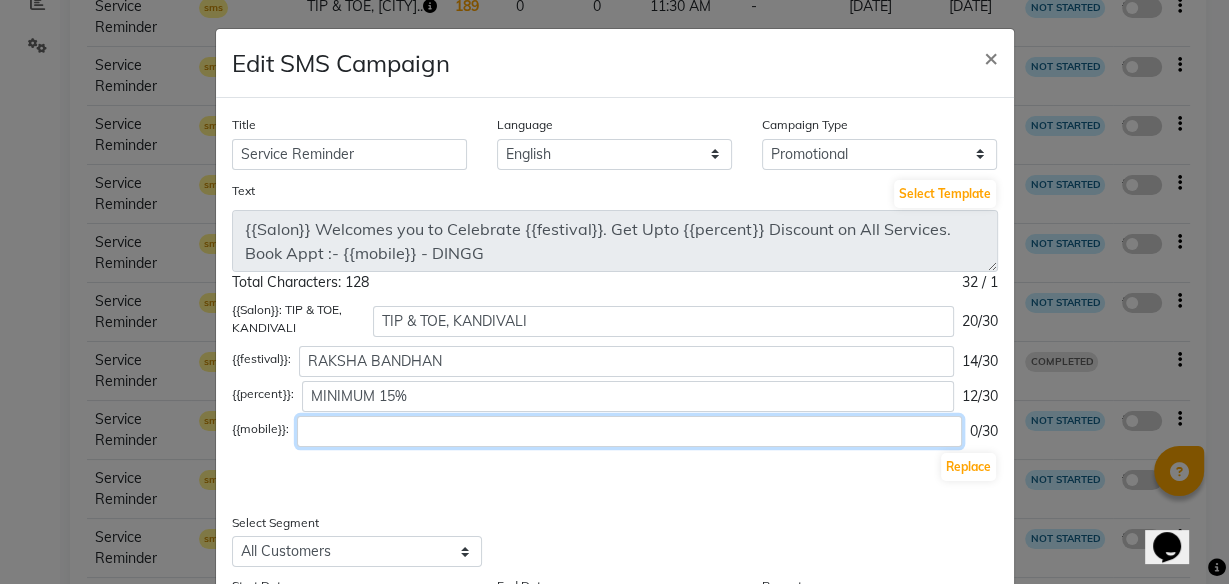 click 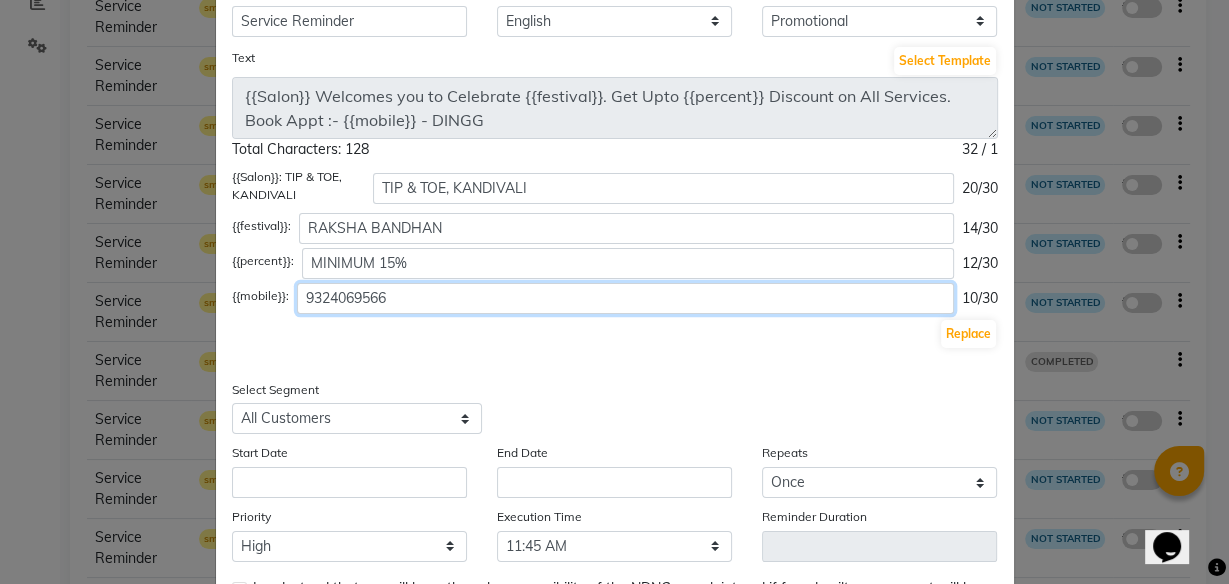 scroll, scrollTop: 160, scrollLeft: 0, axis: vertical 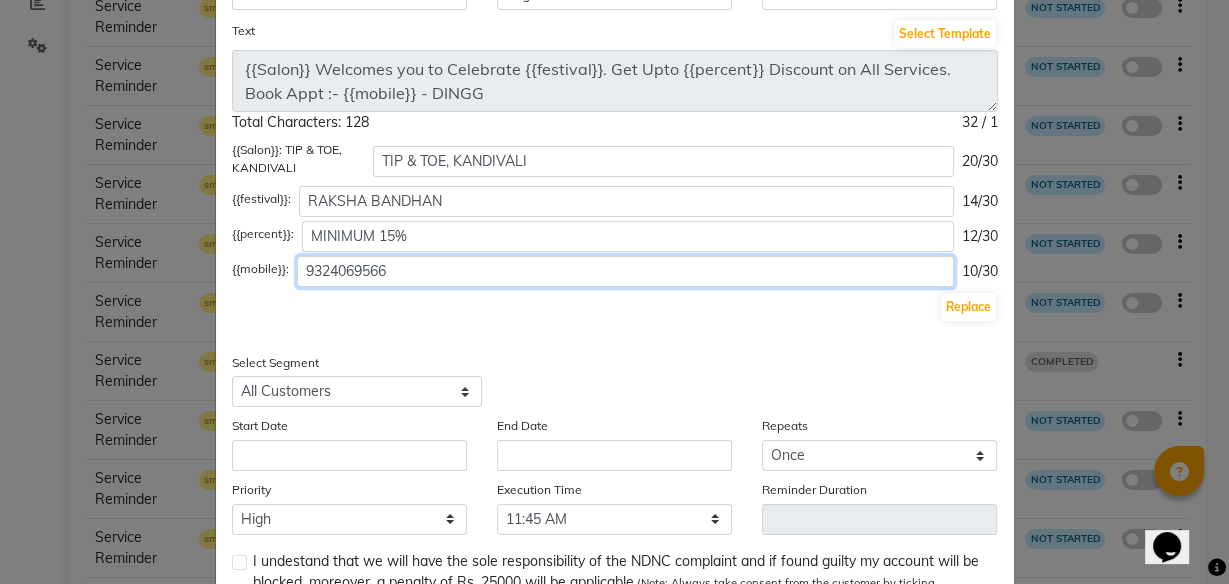 type on "9324069566" 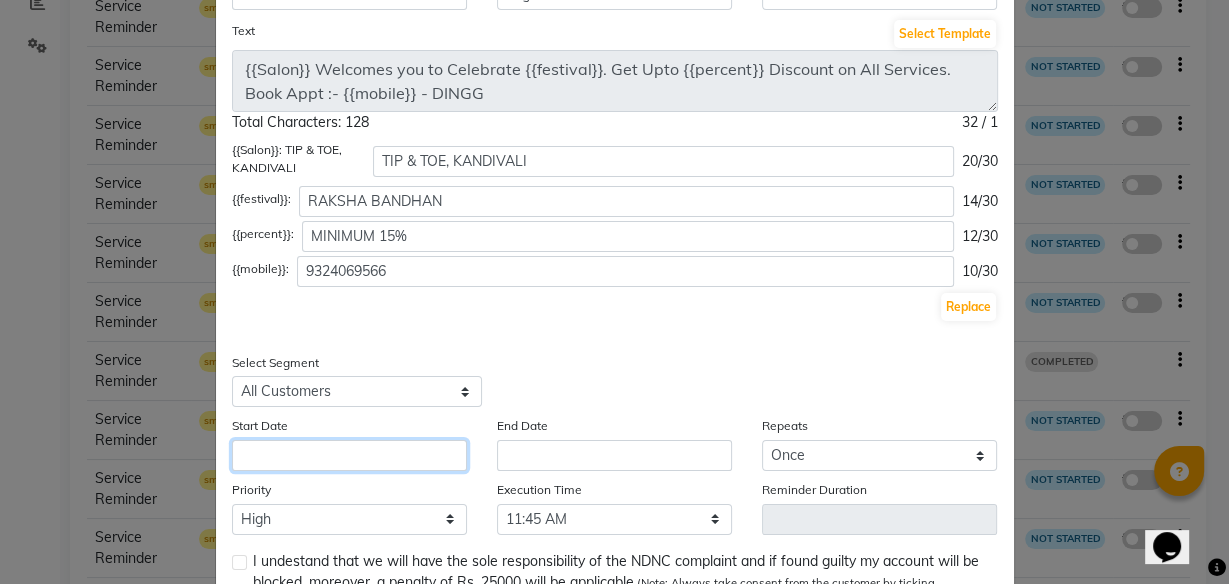 click 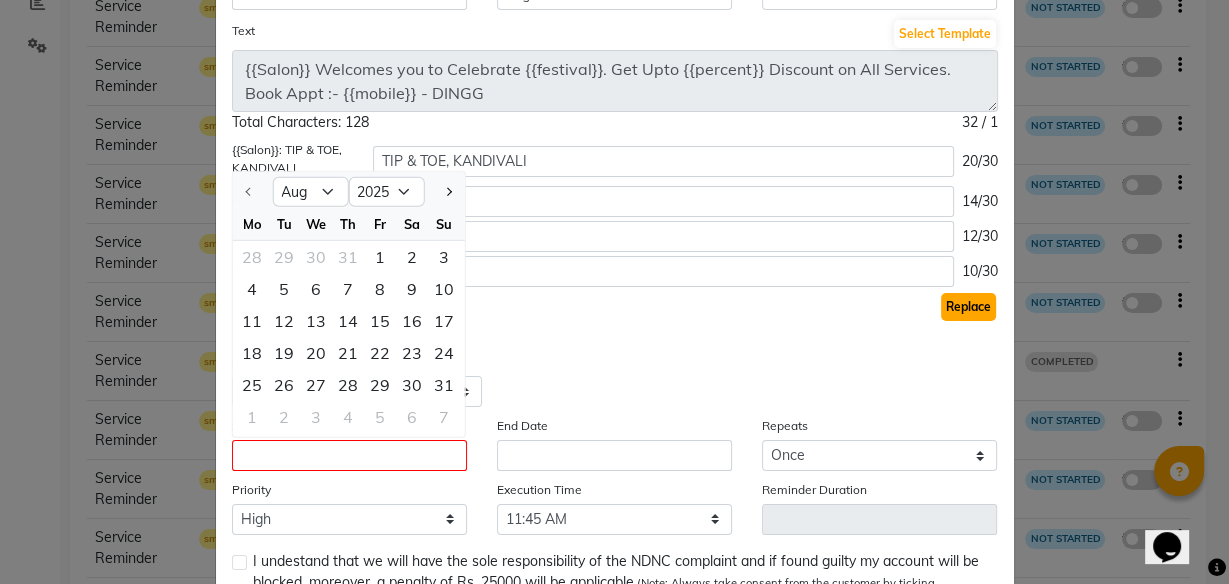 click on "Replace" 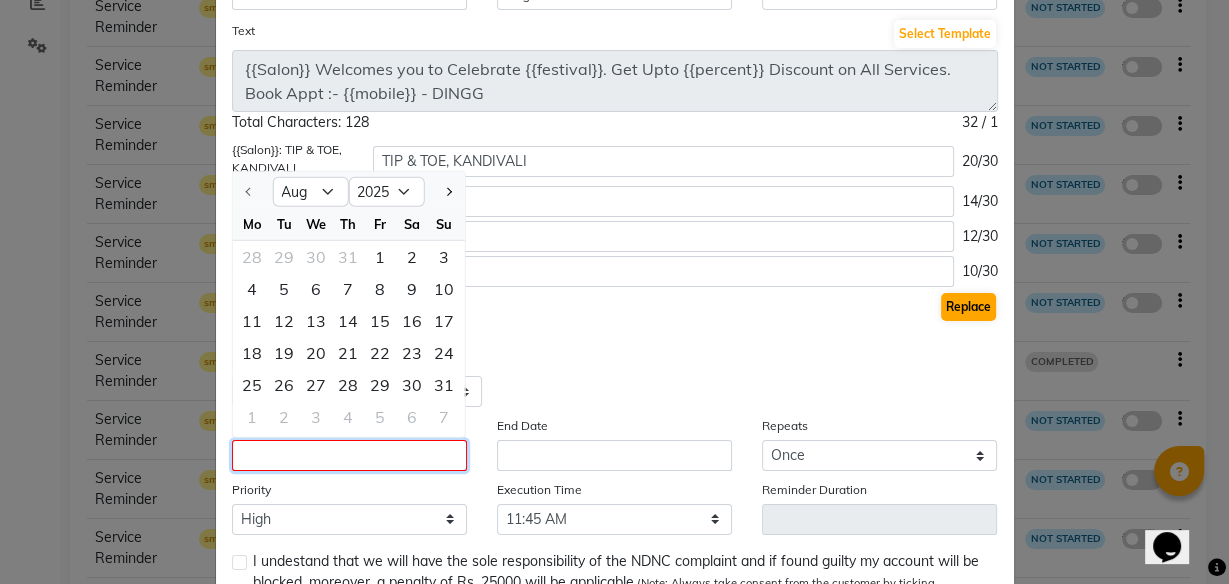 type on "TIP & TOE, [CITY] Welcomes you to Celebrate RAKSHA BANDHAN. Get Upto MINIMUM 15%  Discount on All Services. Book Appt :- [PHONE] - DINGG" 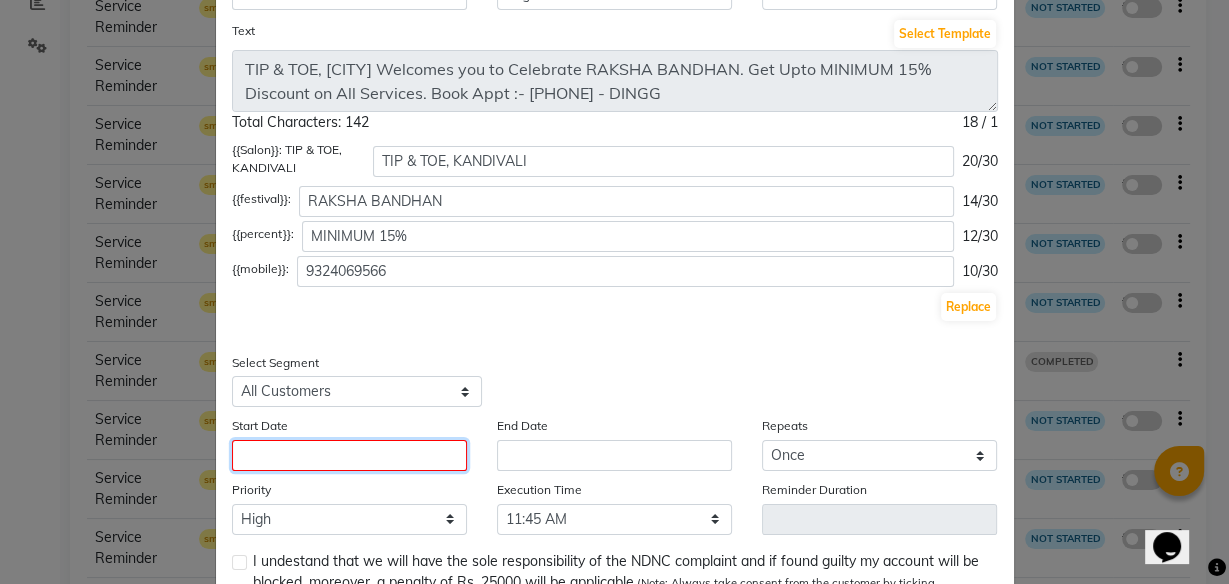 click 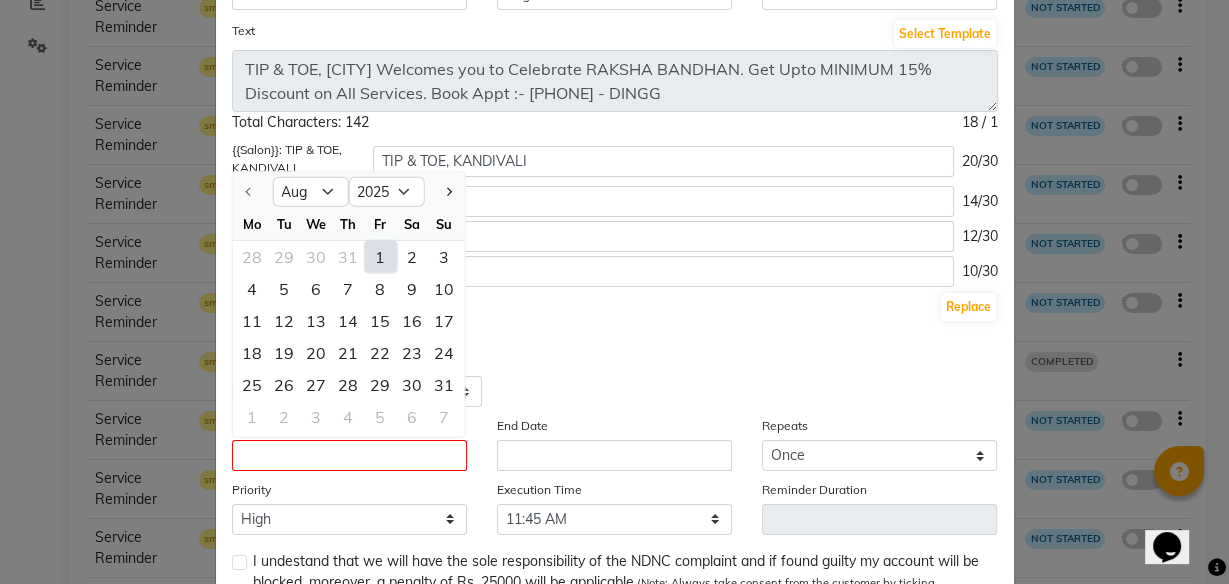 click on "1" 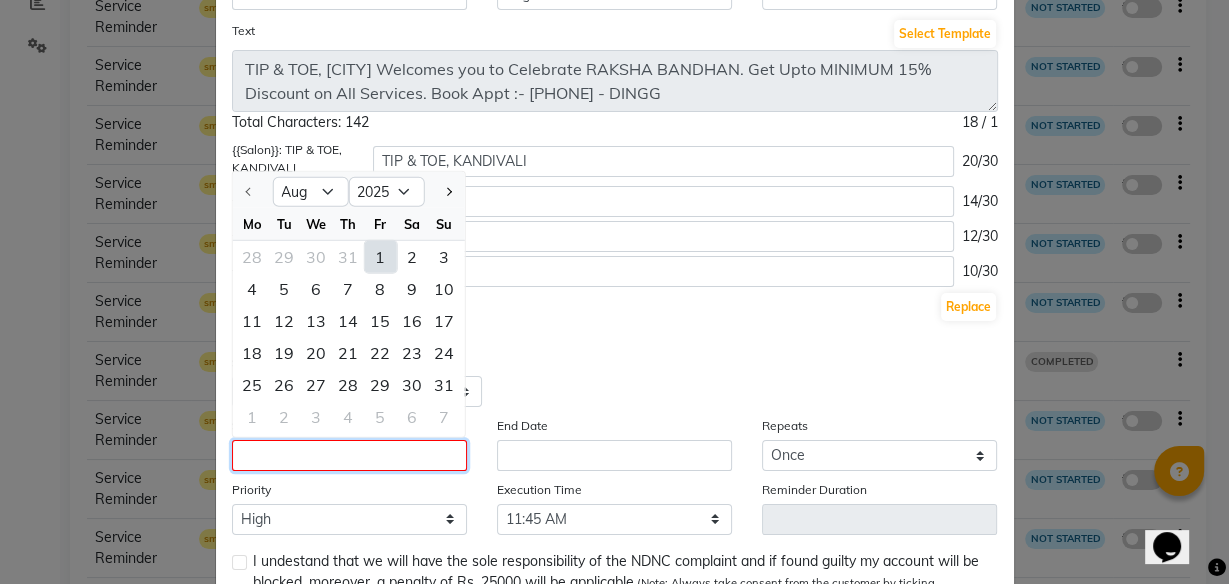 type on "01-08-2025" 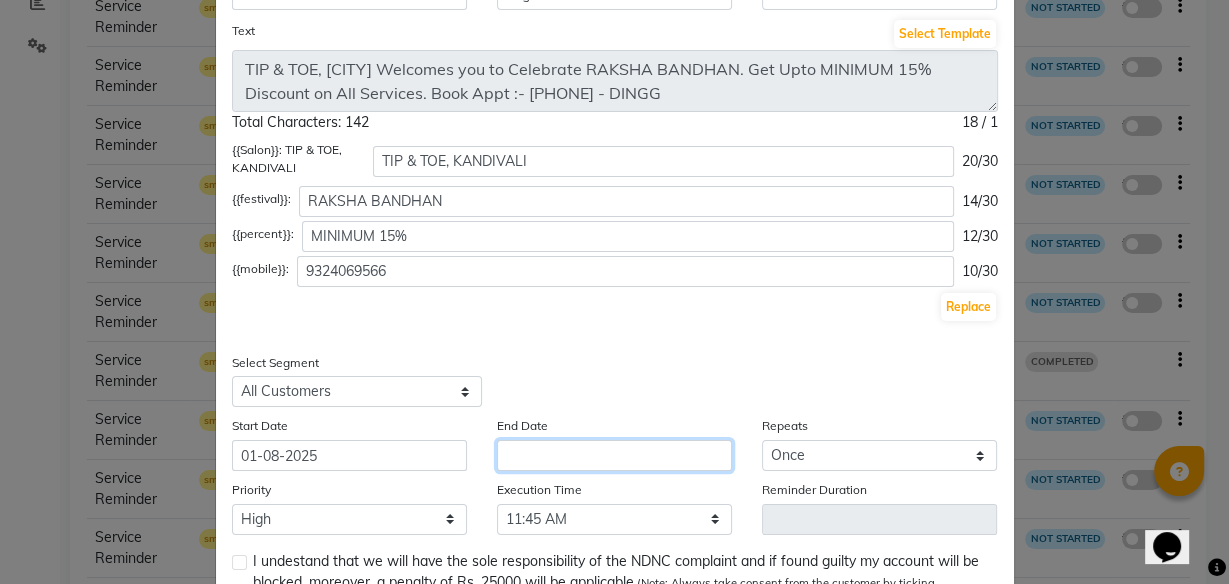 click 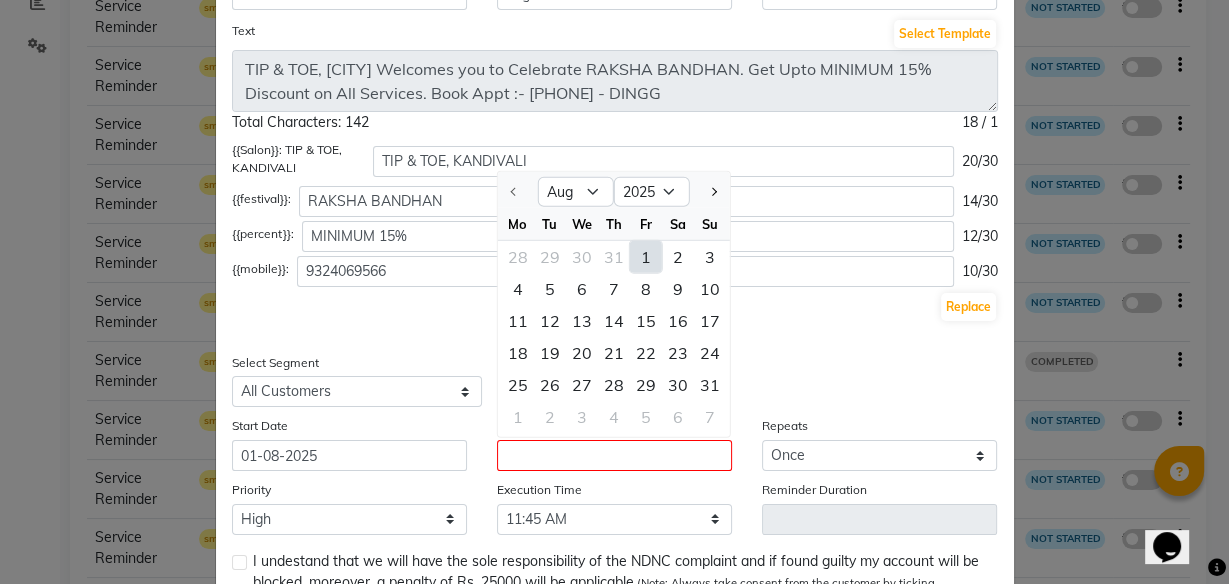 click on "1" 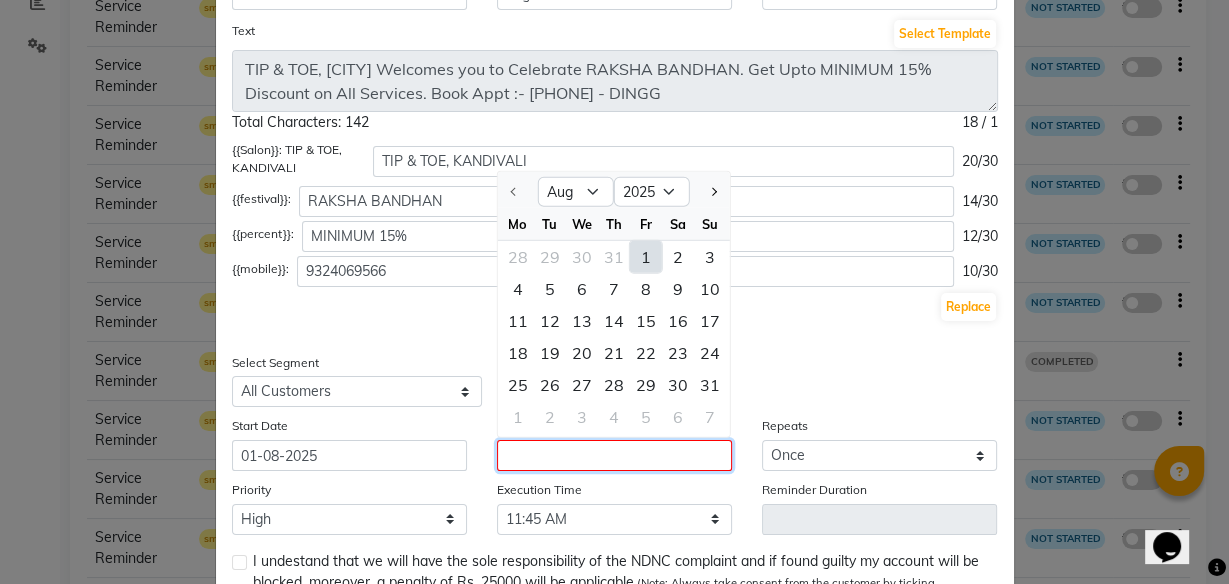 type on "01-08-2025" 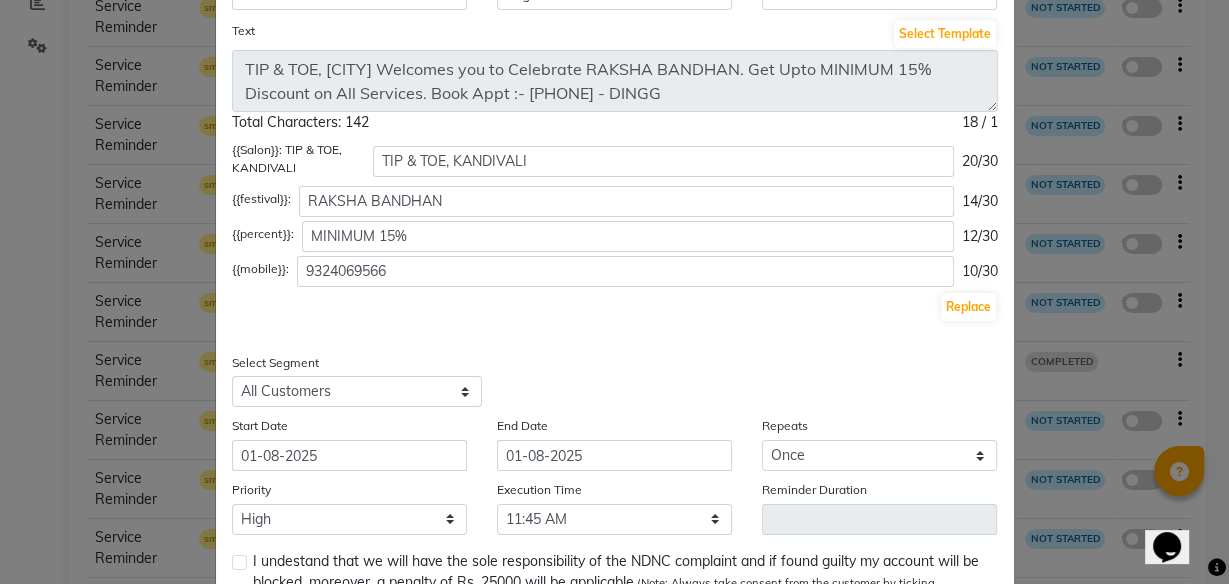 click 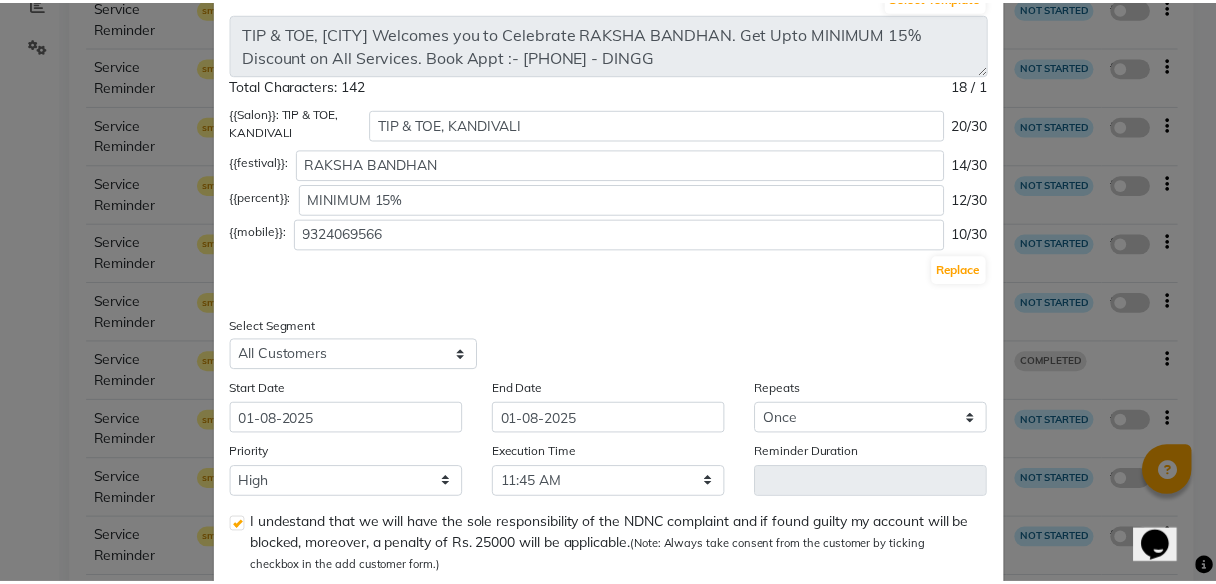 scroll, scrollTop: 301, scrollLeft: 0, axis: vertical 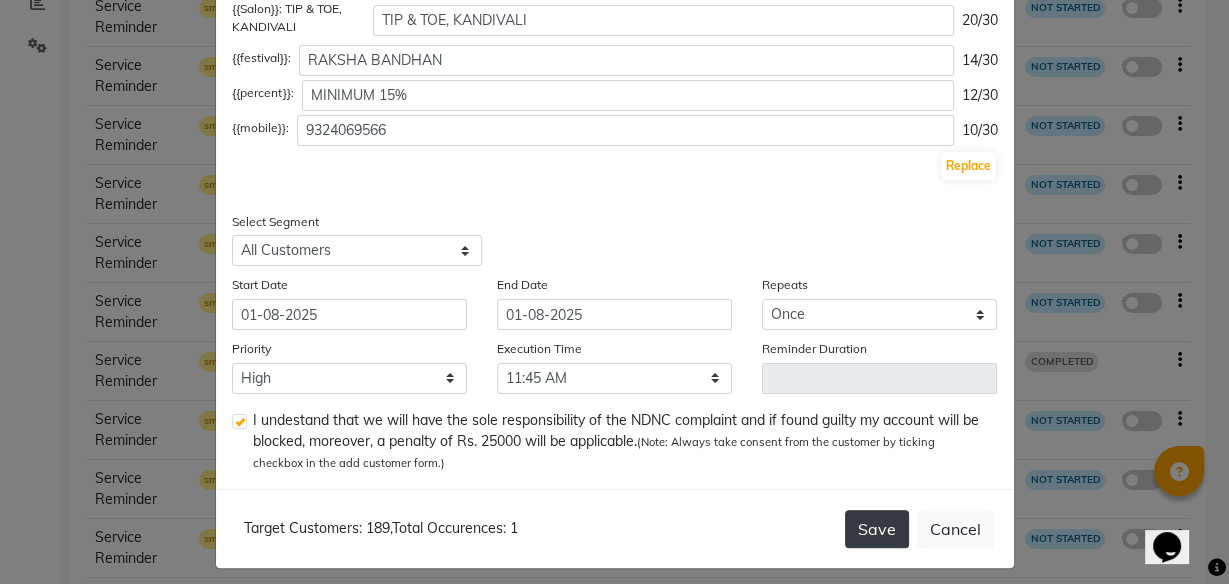 click on "Save" 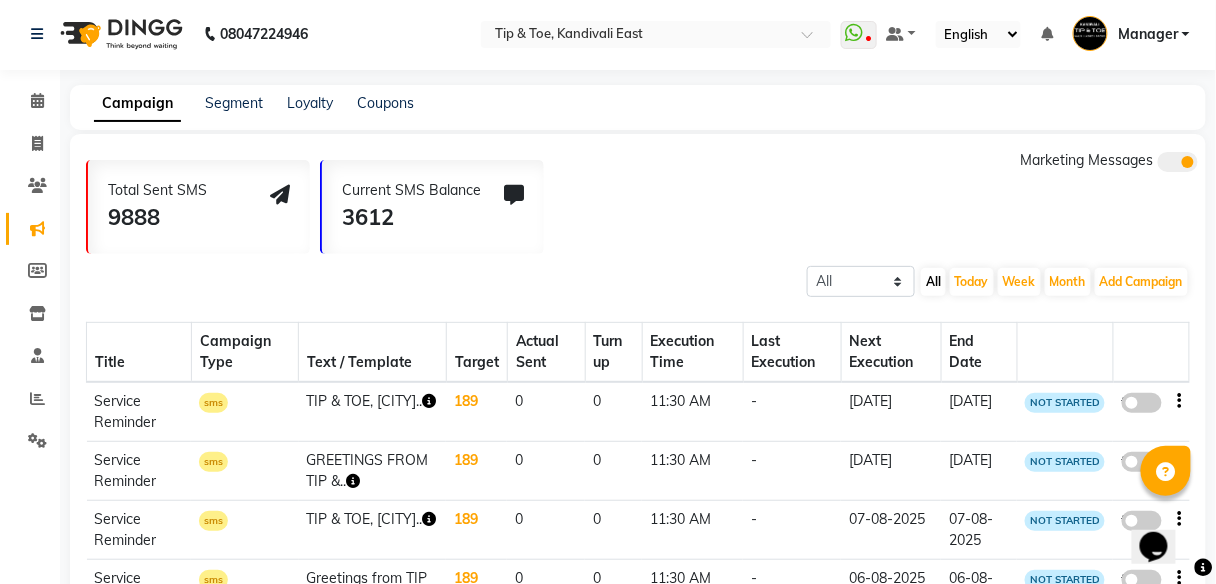 scroll, scrollTop: 0, scrollLeft: 0, axis: both 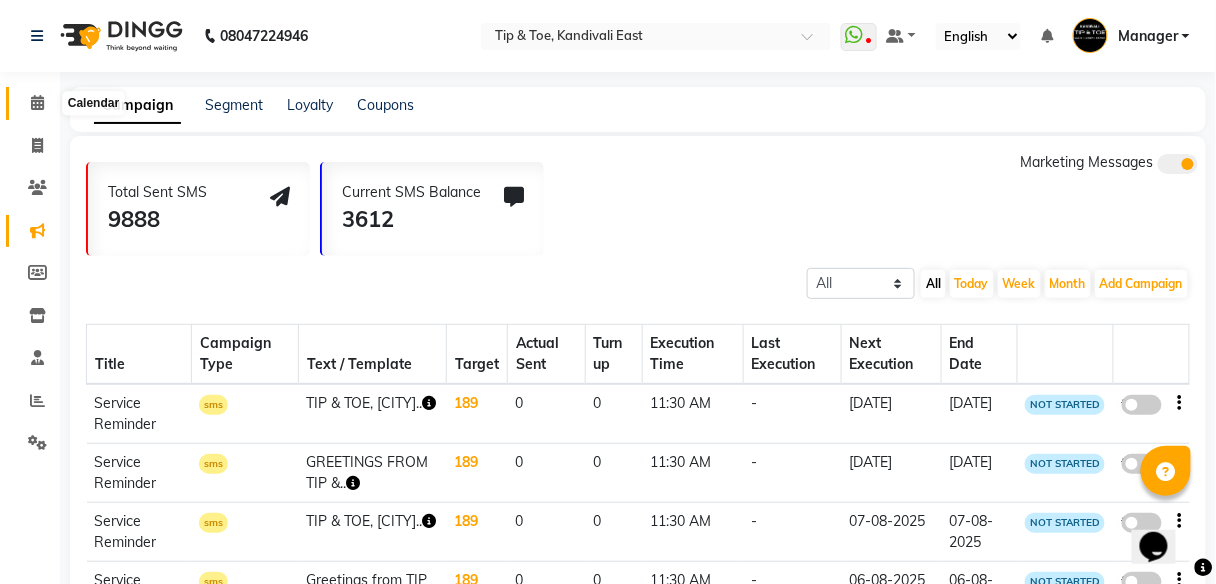 click 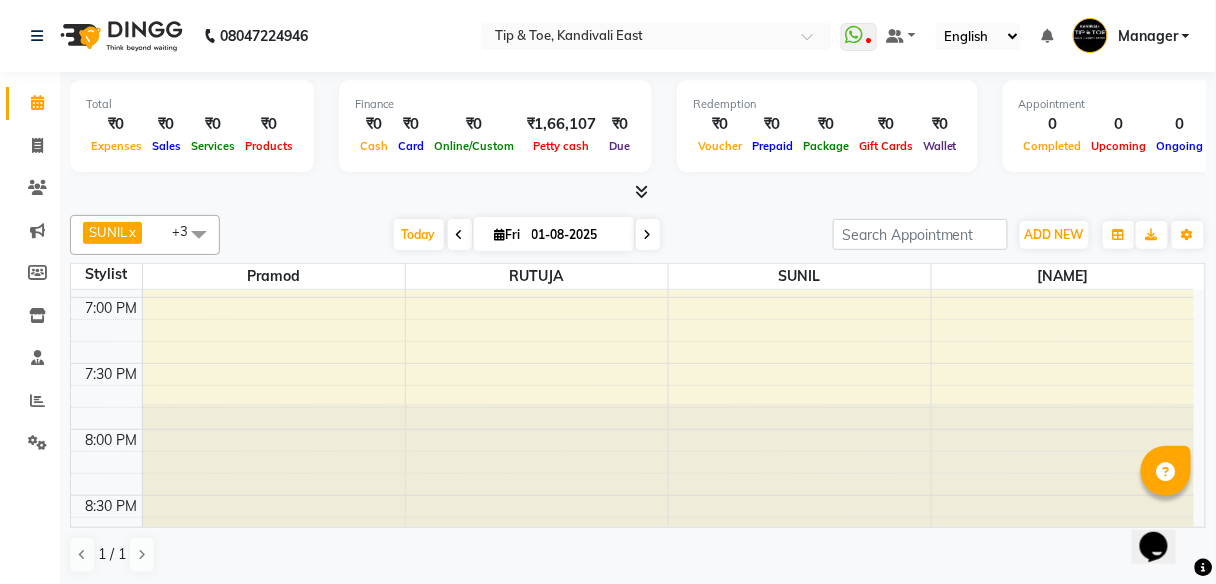 scroll, scrollTop: 1448, scrollLeft: 0, axis: vertical 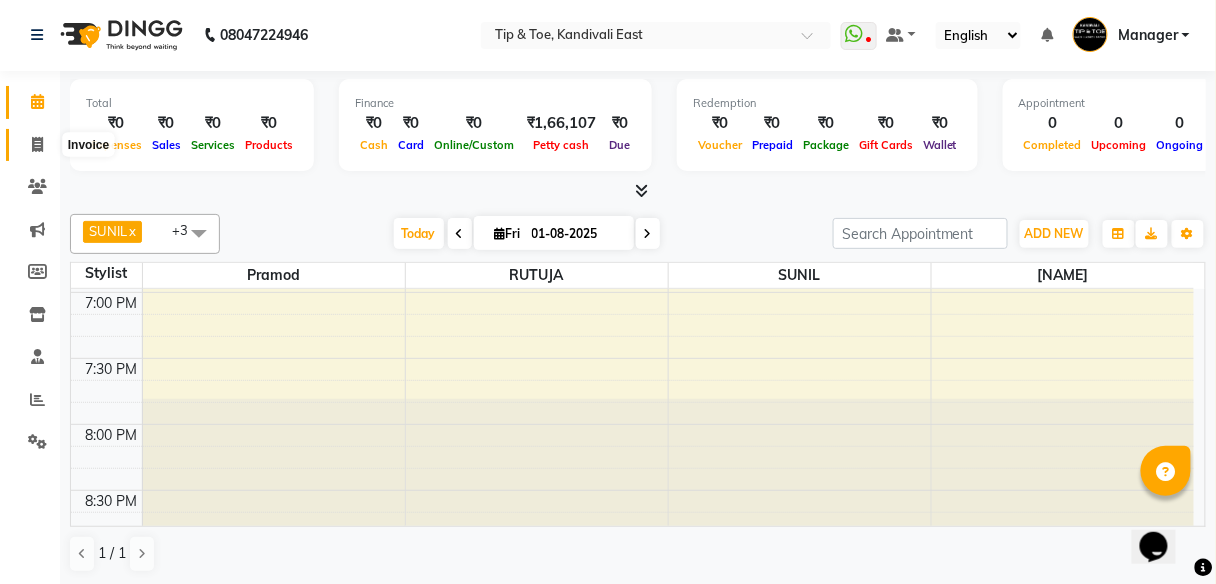 click 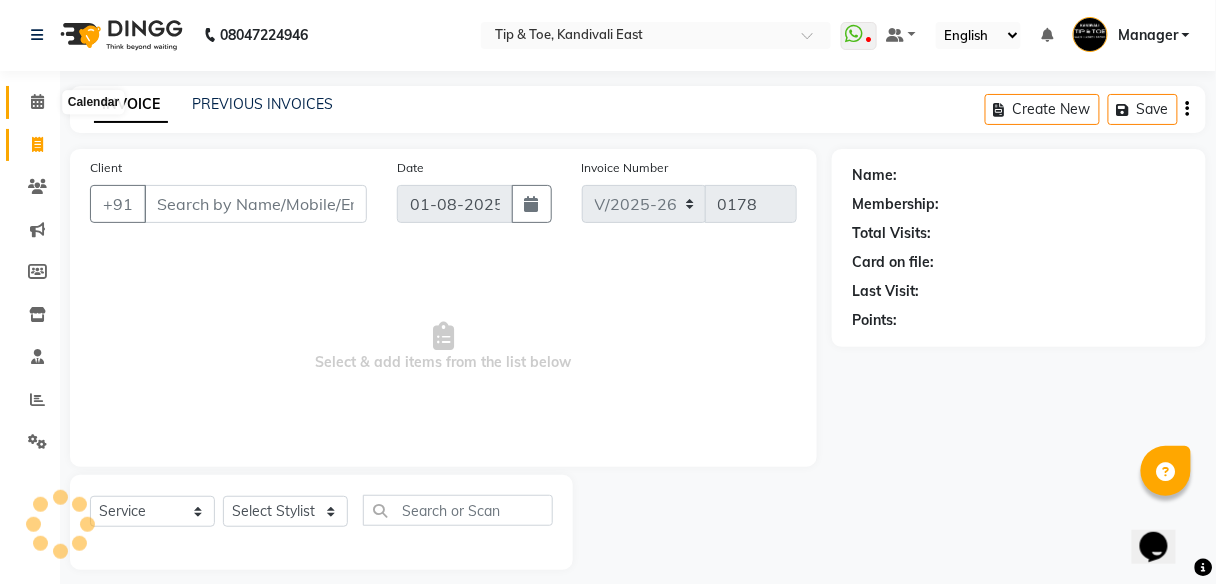 click 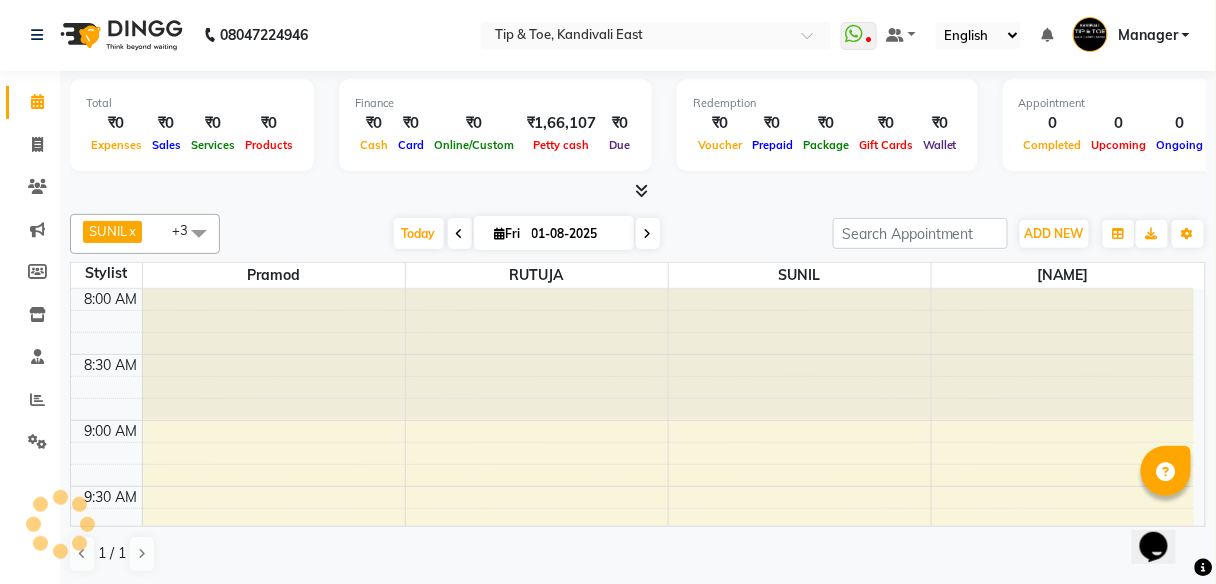 scroll, scrollTop: 0, scrollLeft: 0, axis: both 